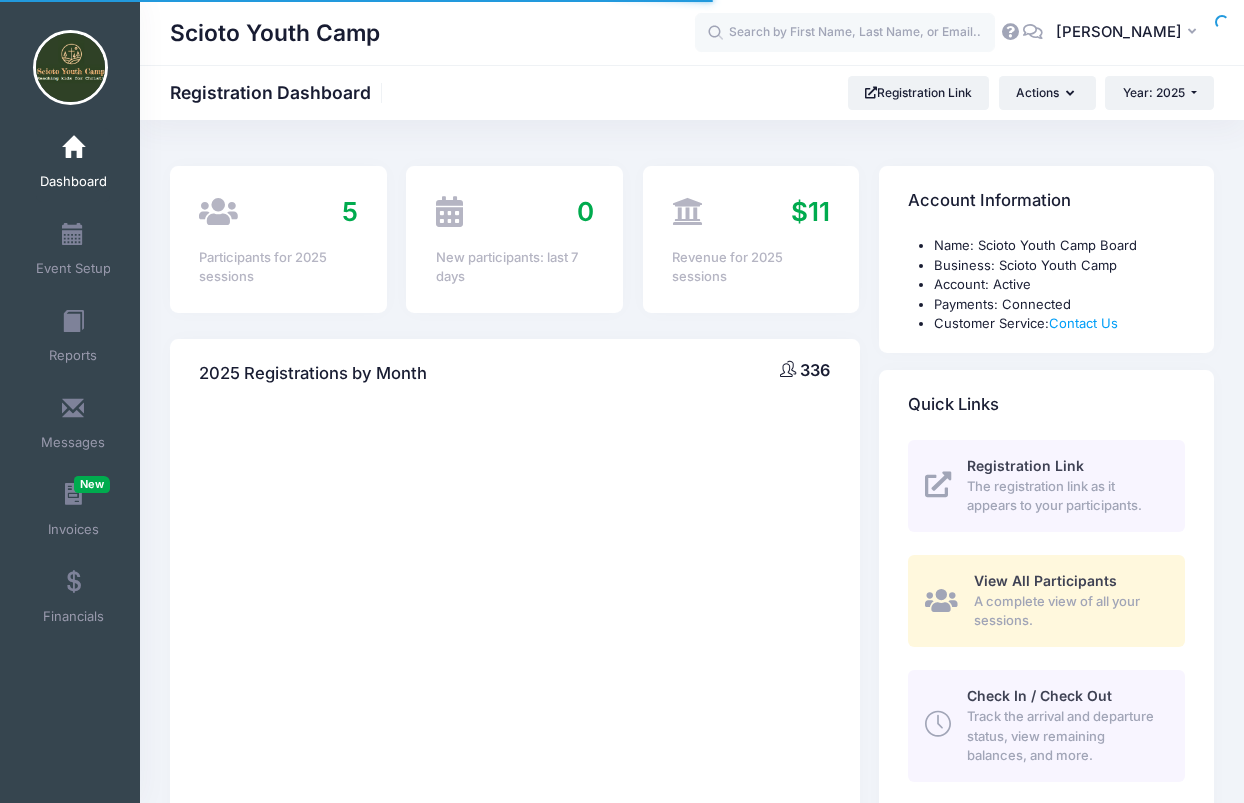scroll, scrollTop: 0, scrollLeft: 0, axis: both 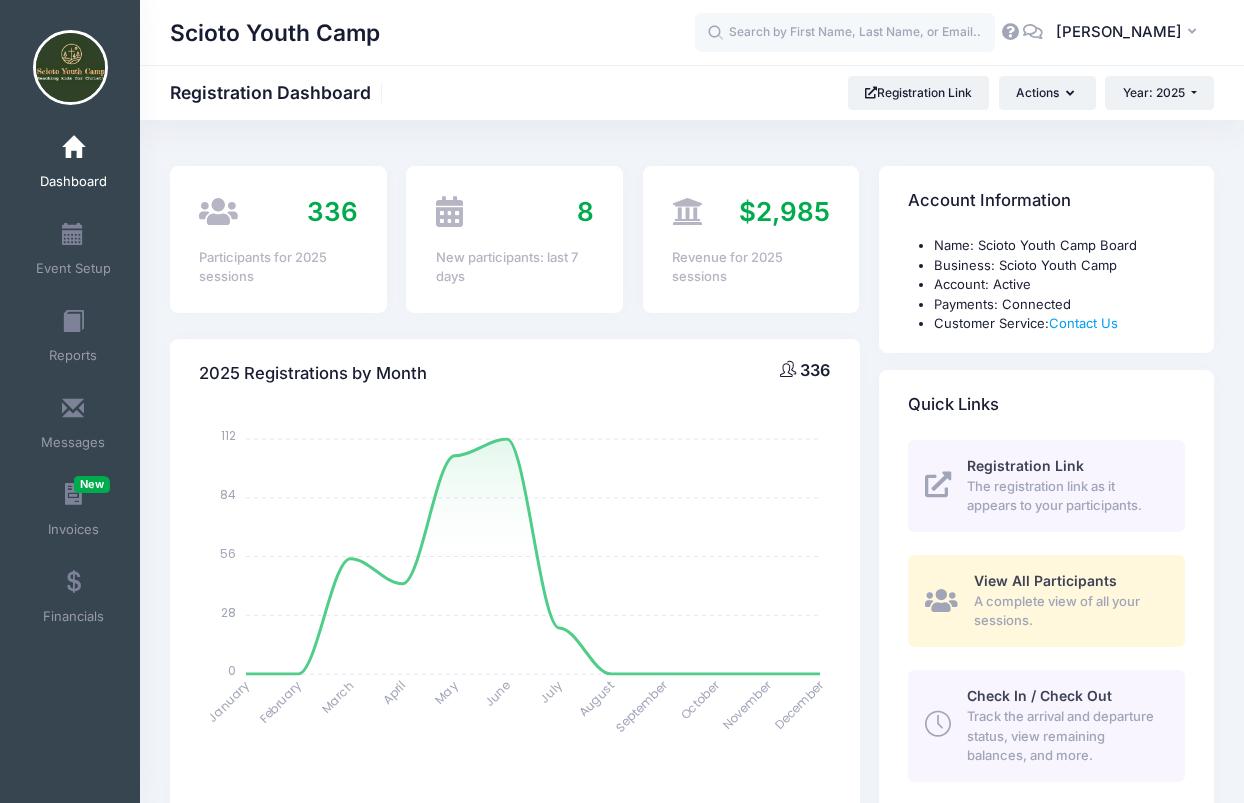 click on "My Events
Dashboard
Event Setup
Reports
Messages
Invoices  New
Financials
Settings
My Profile
Log out" at bounding box center (74, 539) 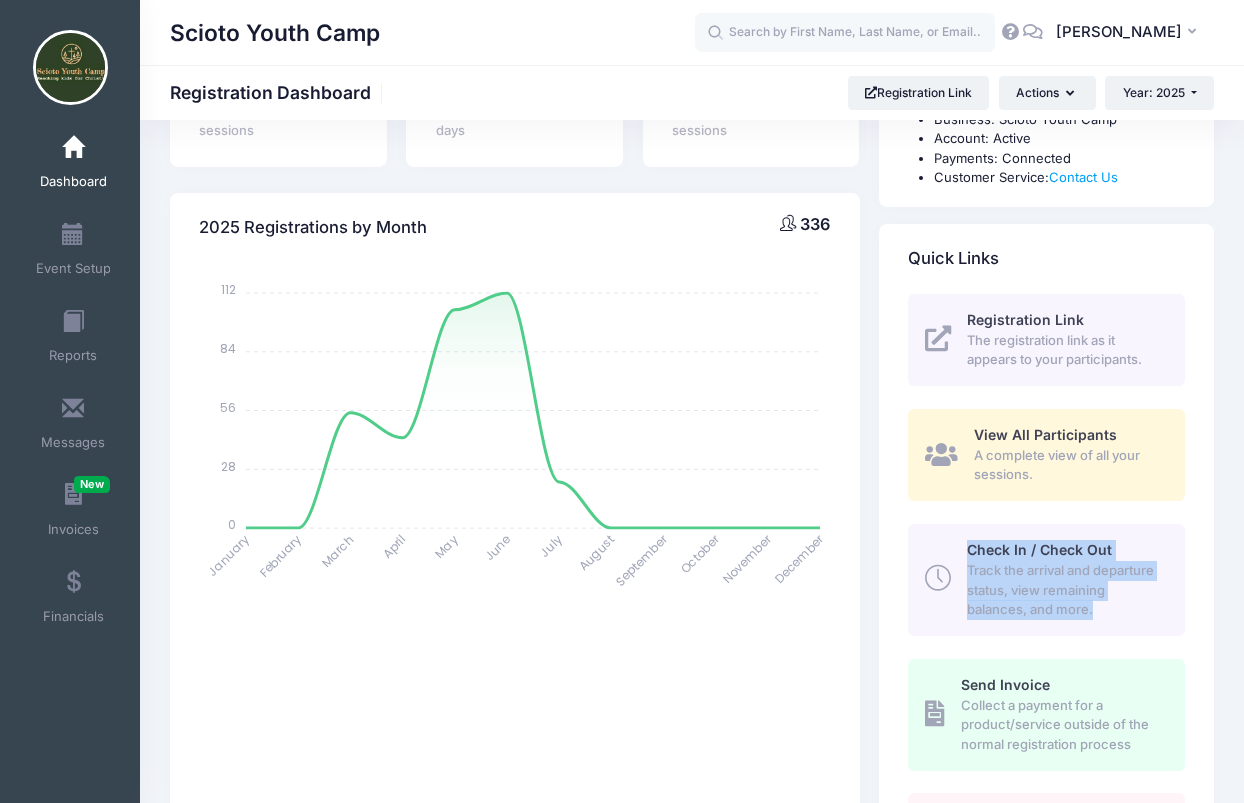 scroll, scrollTop: 160, scrollLeft: 0, axis: vertical 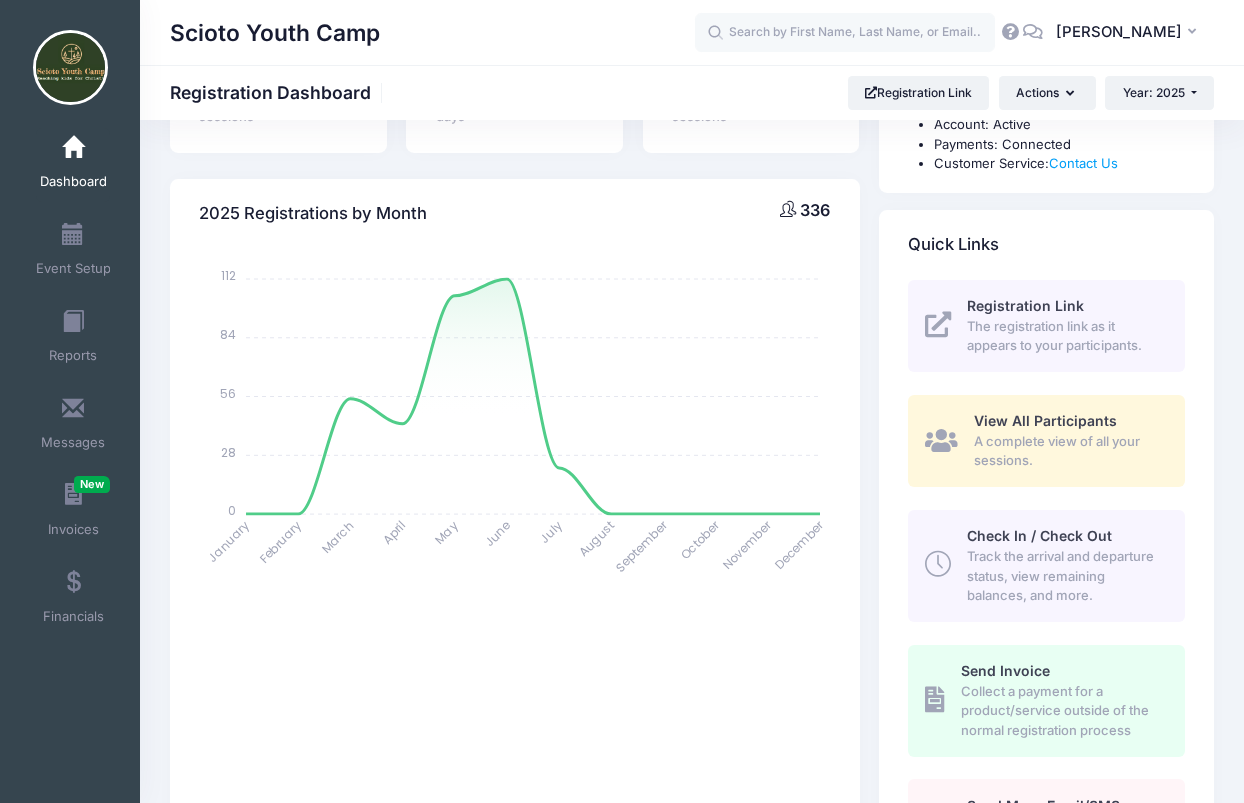 click on "Registration Link
The registration link as it appears to your participants.
View All Participants
A complete view of all your sessions.
Check In / Check Out
Track the arrival and departure status, view remaining balances, and more.
Send Invoice
Collect a payment for a product/service outside of the normal registration process" at bounding box center [1046, 589] 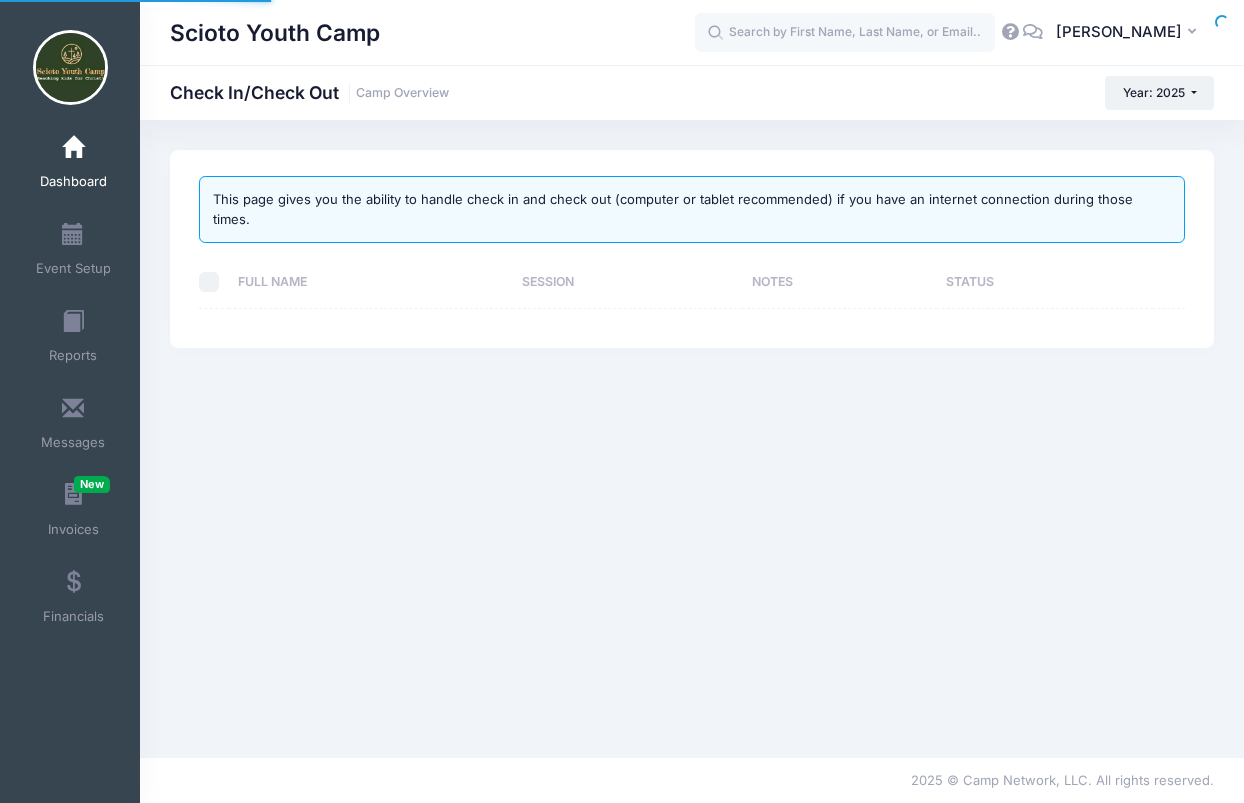 scroll, scrollTop: 0, scrollLeft: 0, axis: both 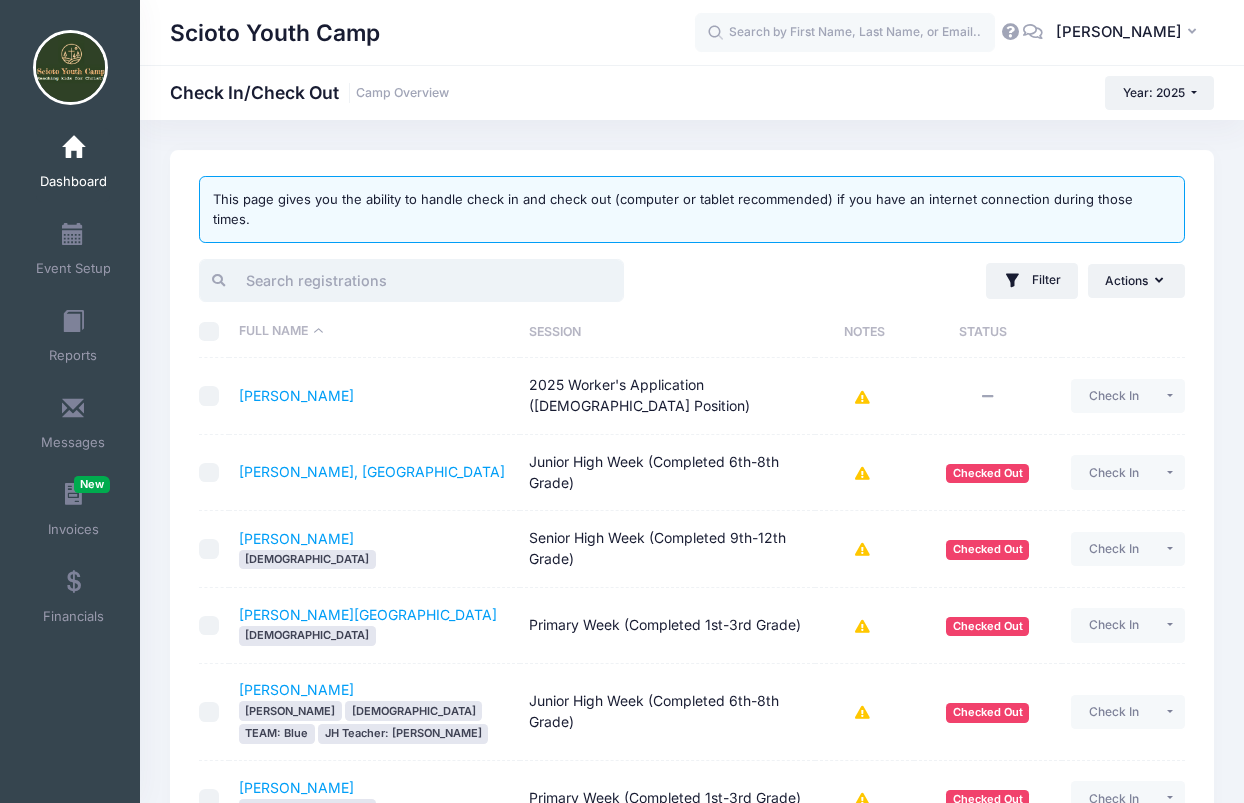 click at bounding box center (411, 280) 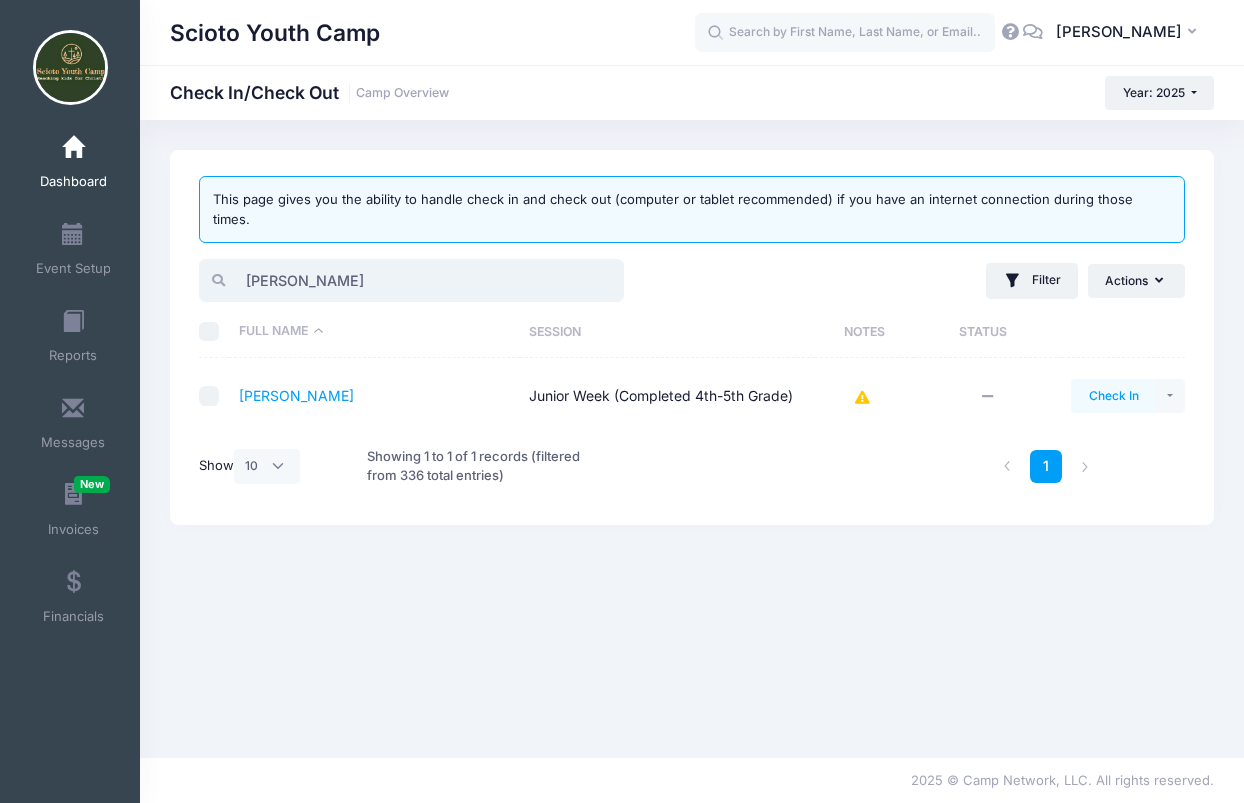 type on "zack" 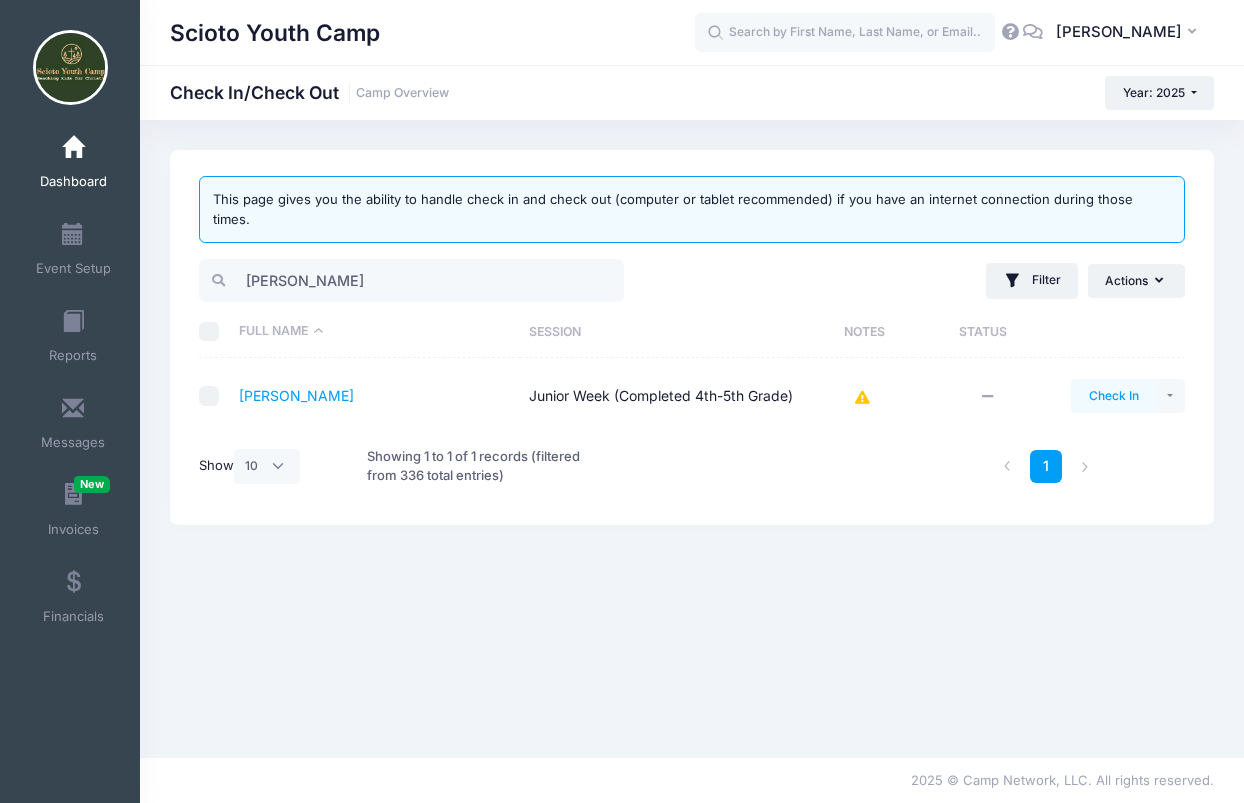 click on "Check In" at bounding box center [1113, 396] 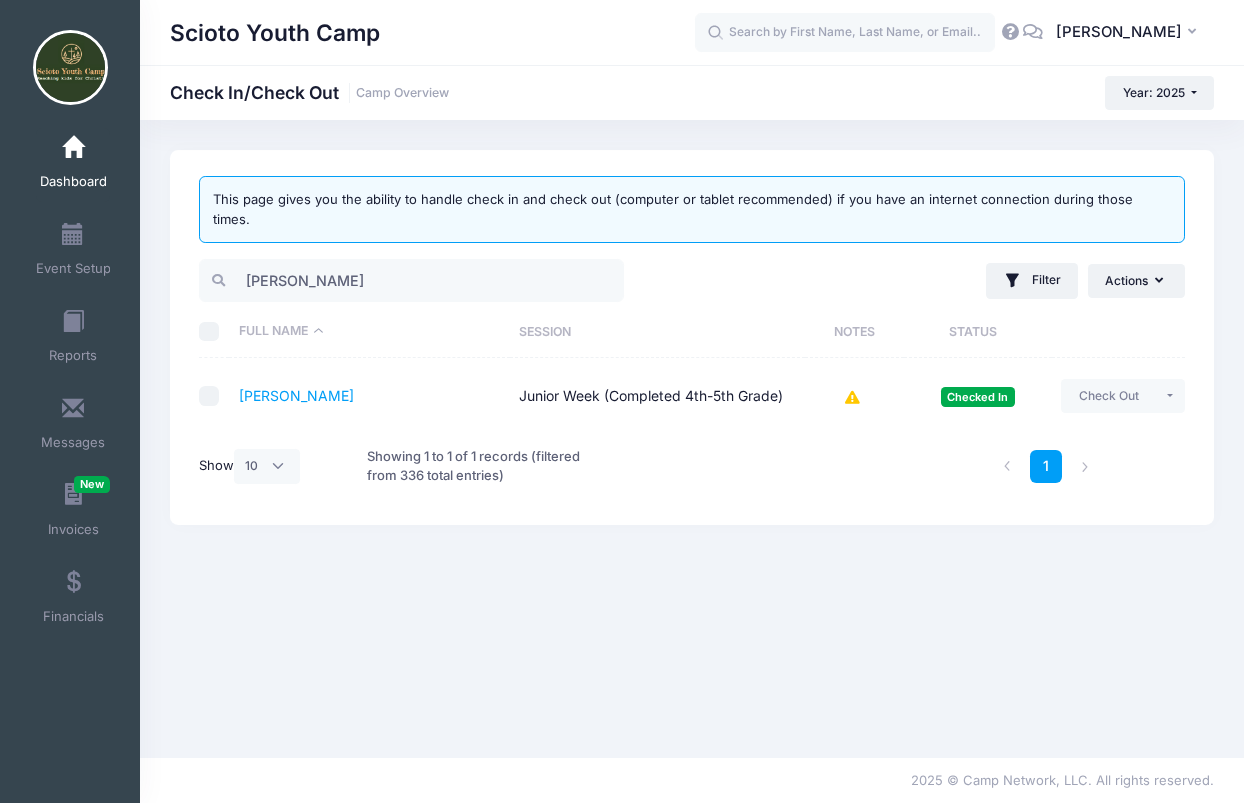 scroll, scrollTop: 0, scrollLeft: 0, axis: both 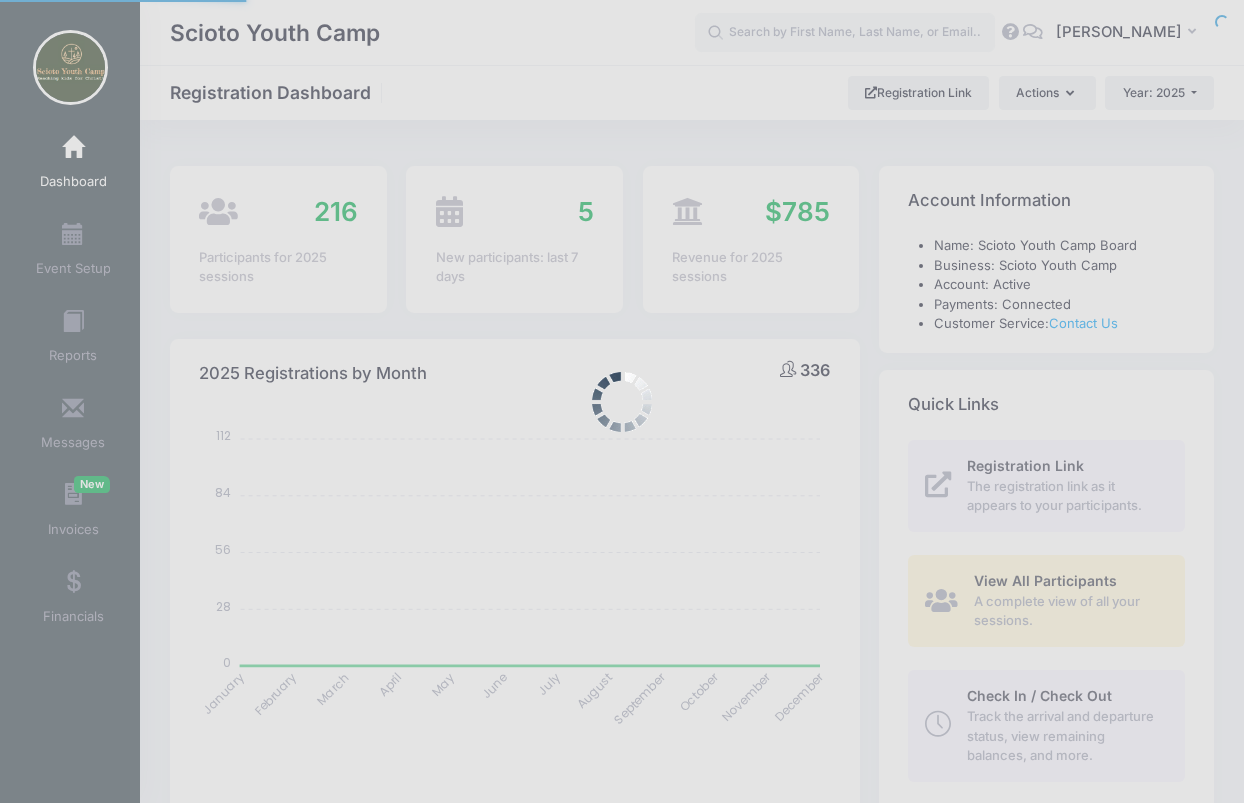 select 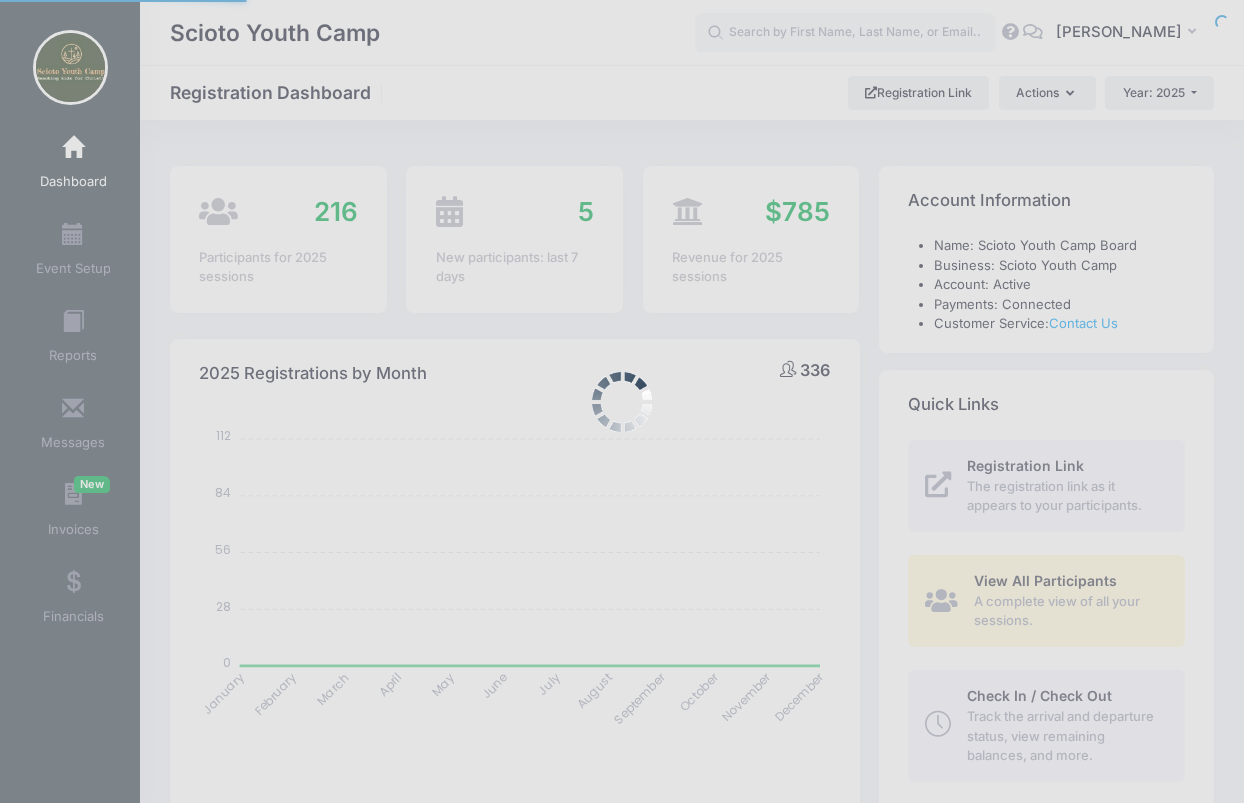 scroll, scrollTop: 160, scrollLeft: 0, axis: vertical 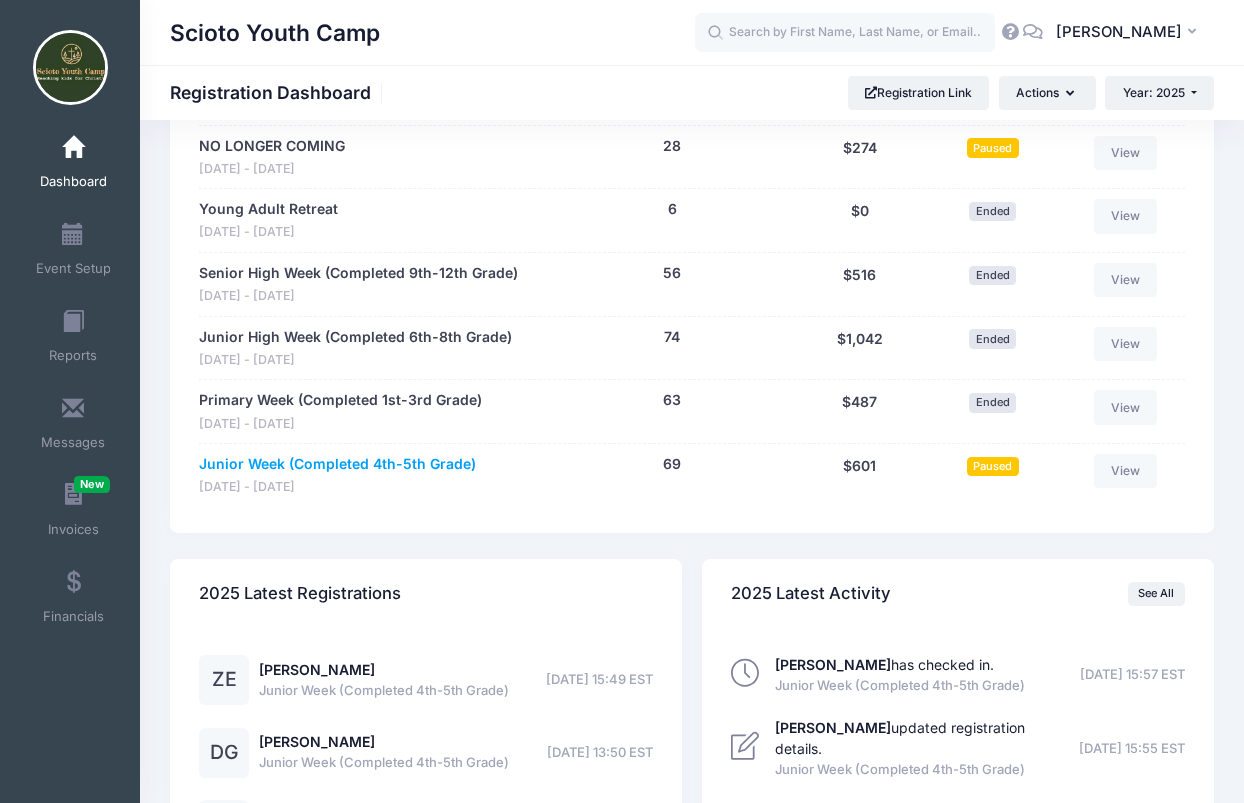 click on "Junior Week (Completed 4th-5th Grade)" at bounding box center [337, 464] 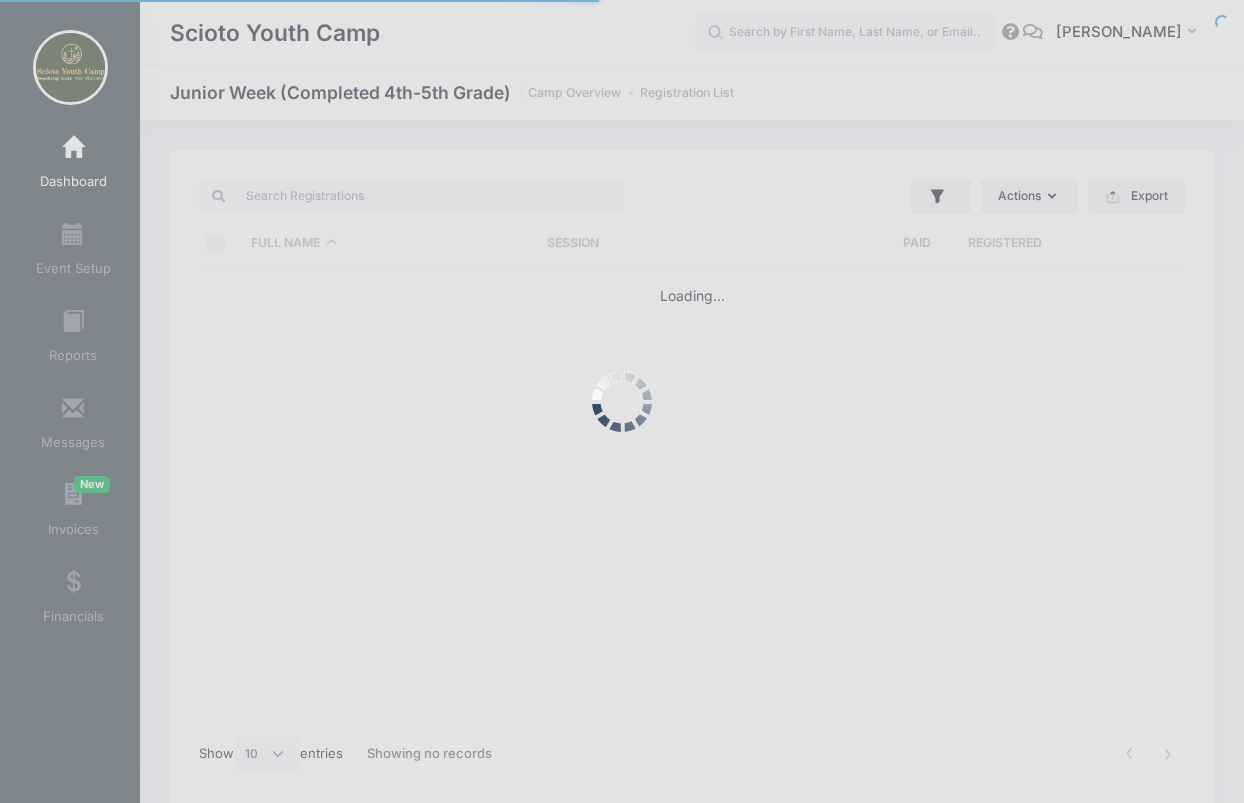 select on "10" 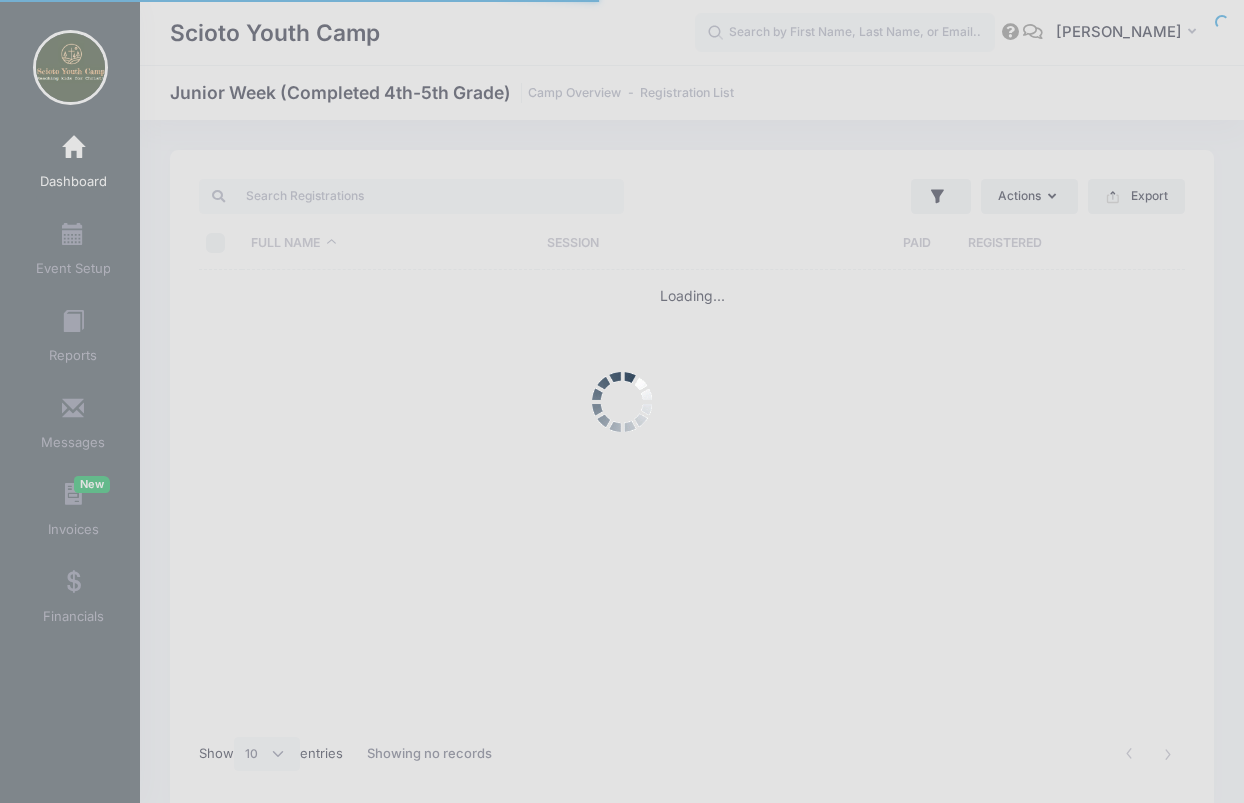 scroll, scrollTop: 0, scrollLeft: 0, axis: both 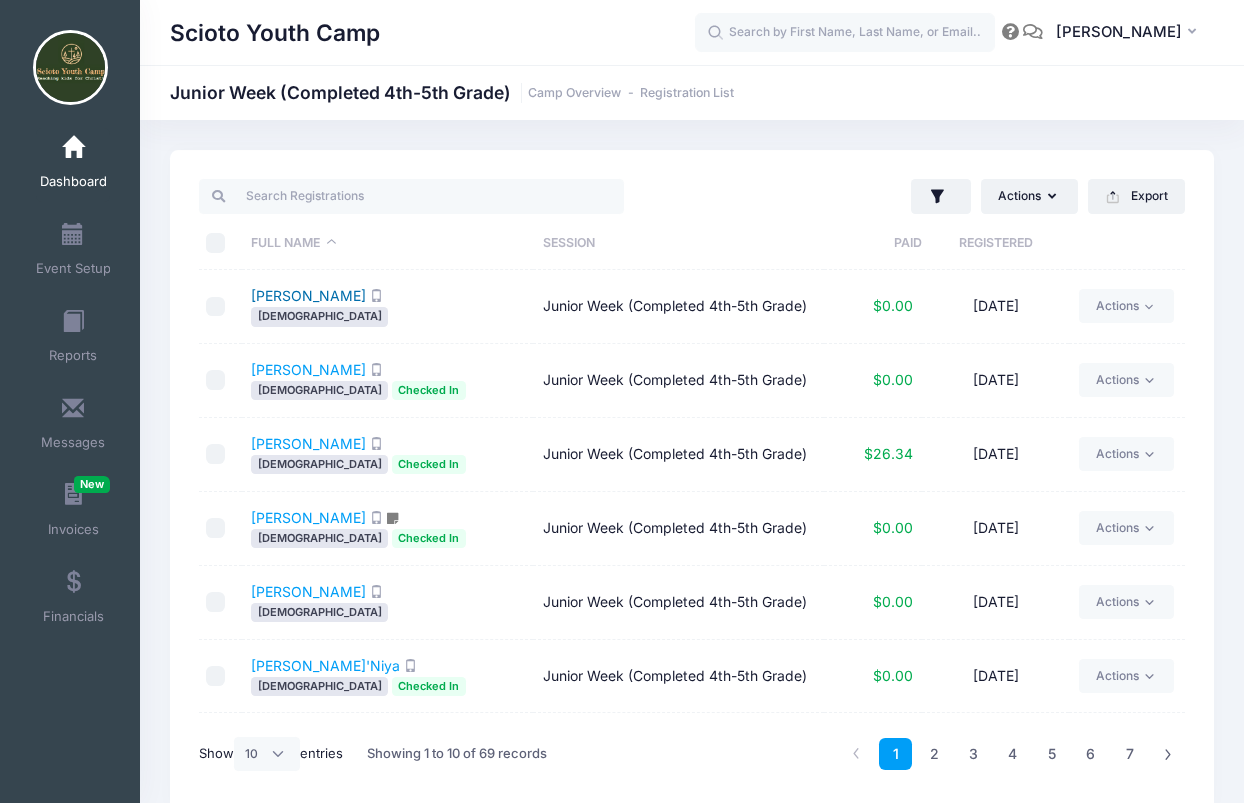 click on "Beck, Jenna" at bounding box center (308, 295) 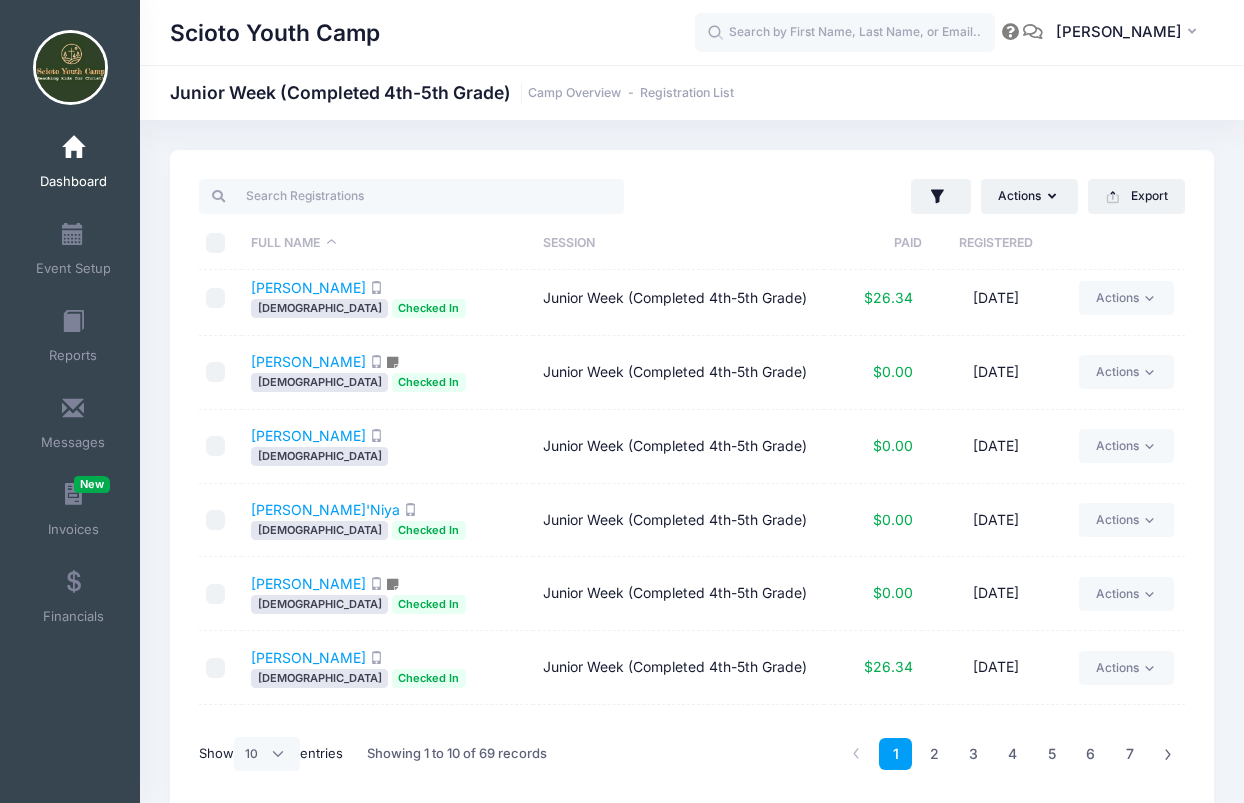 scroll, scrollTop: 193, scrollLeft: 0, axis: vertical 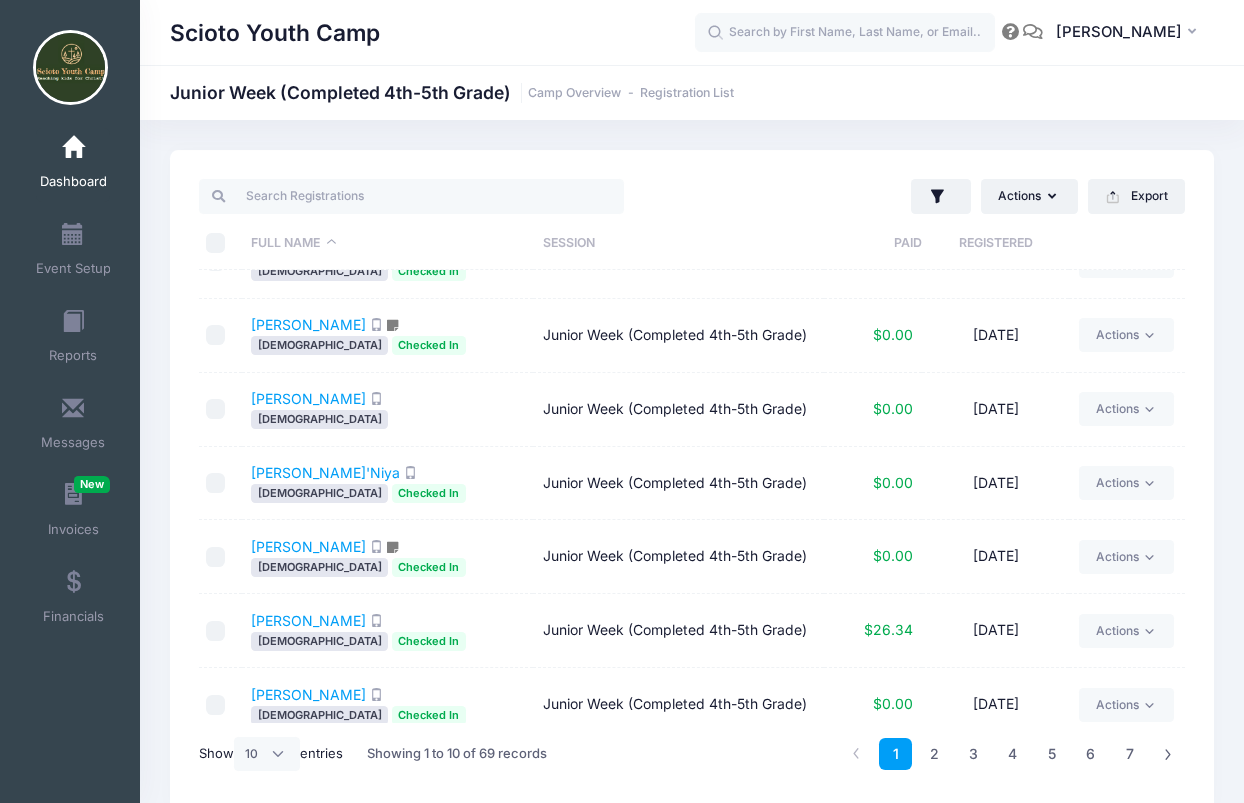 click on "Messages" at bounding box center [74, 425] 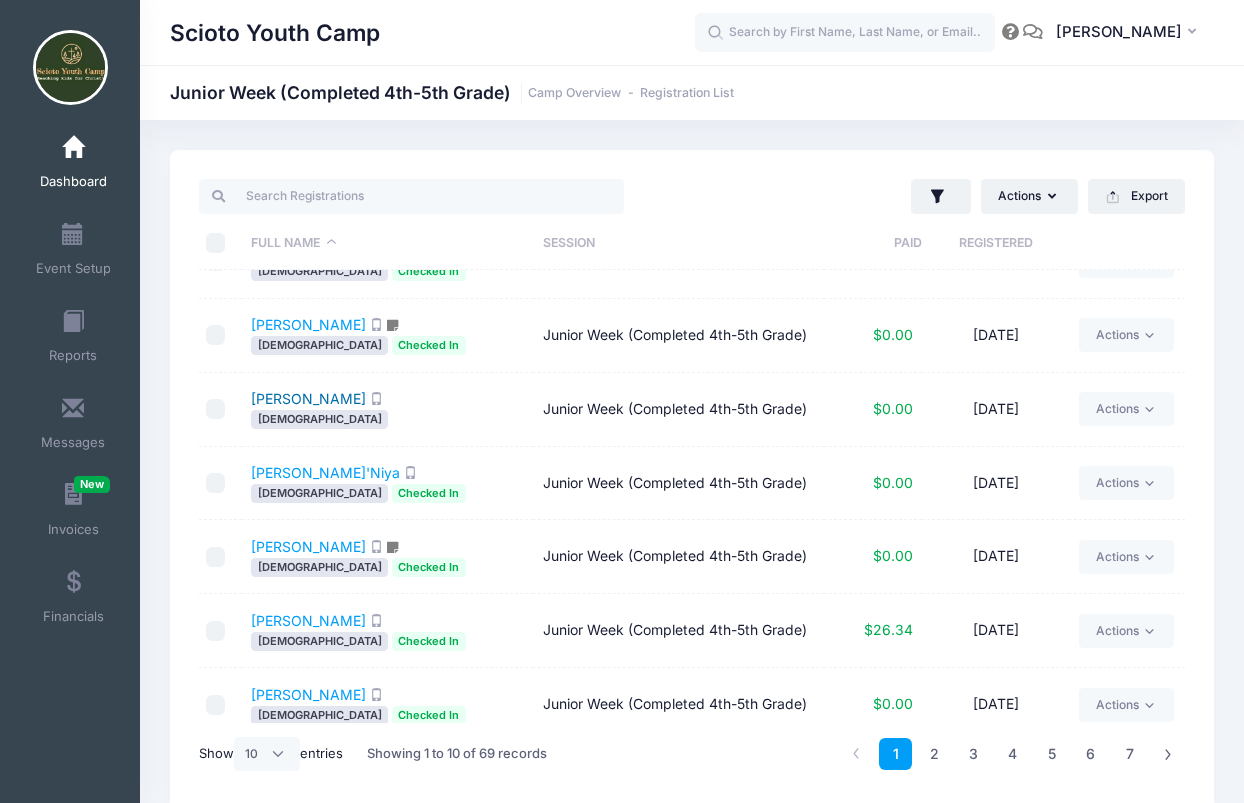 click on "Brown, Kylor" at bounding box center (308, 398) 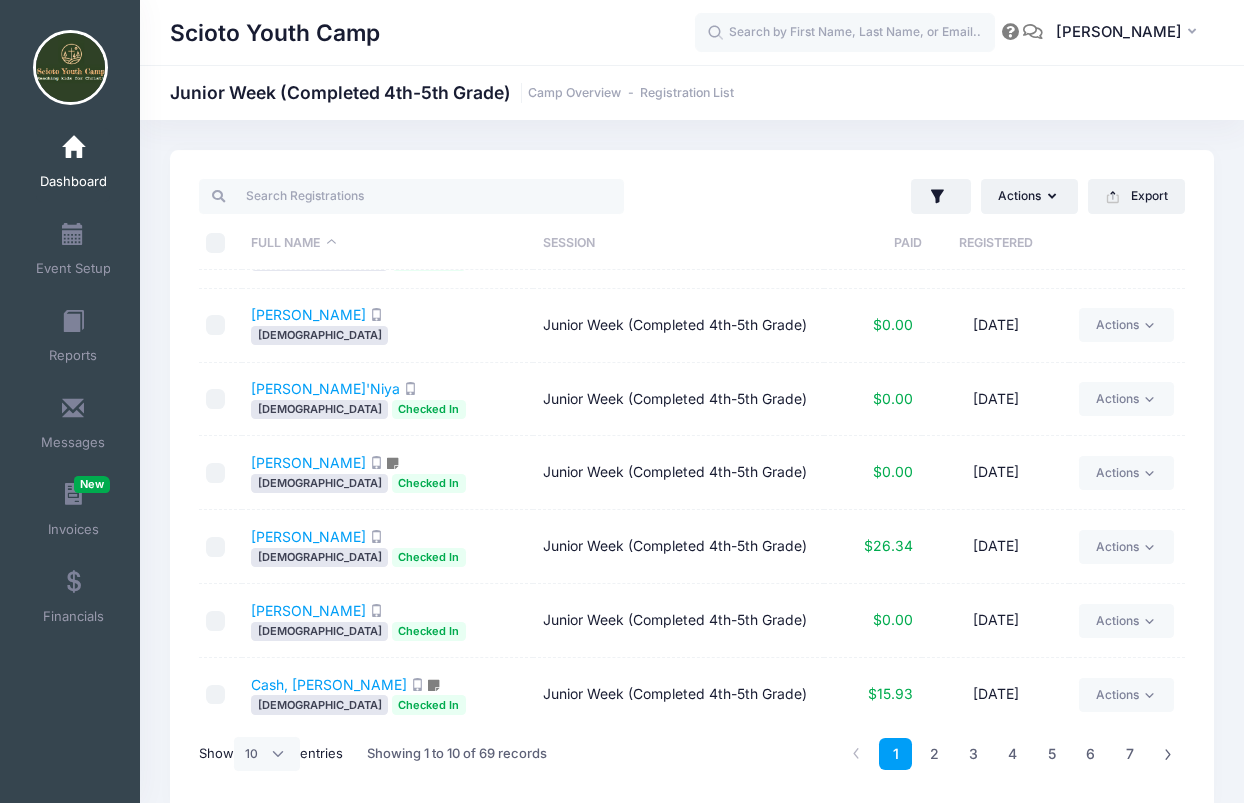 scroll, scrollTop: 275, scrollLeft: 0, axis: vertical 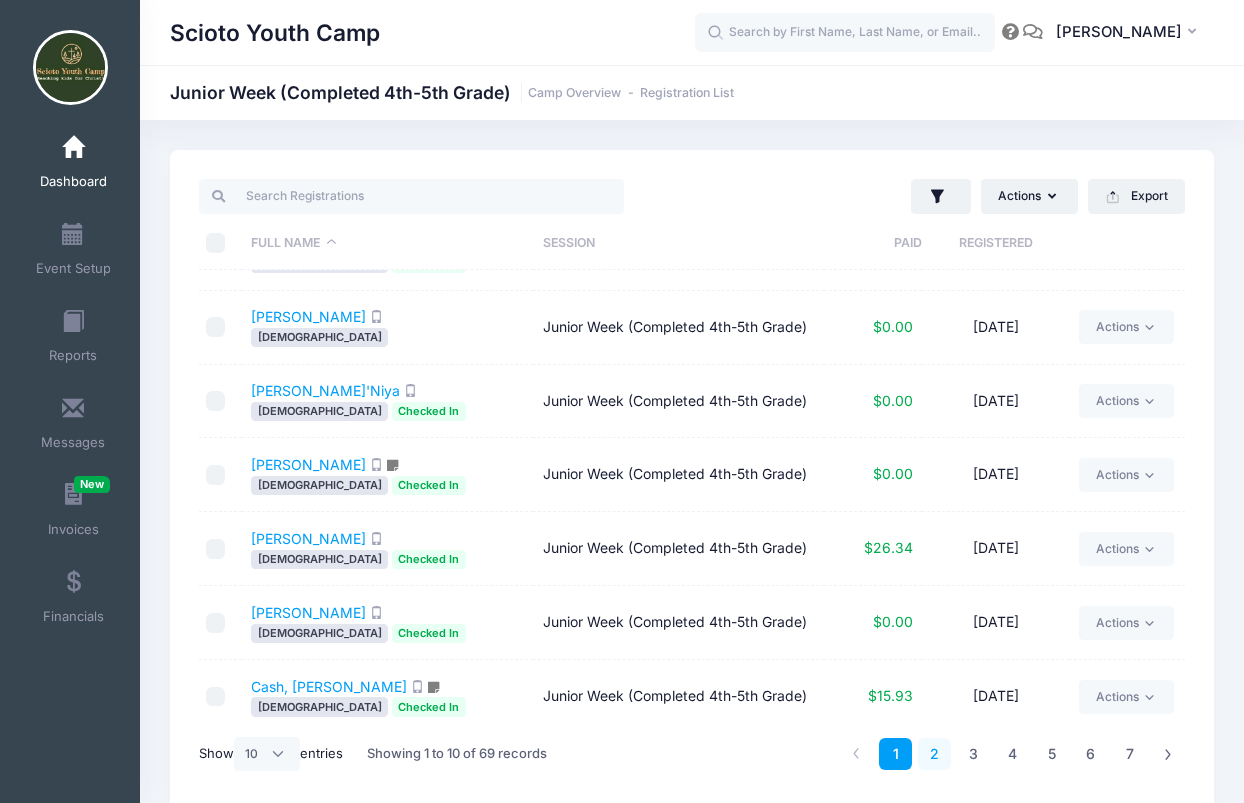 click on "2" at bounding box center (934, 754) 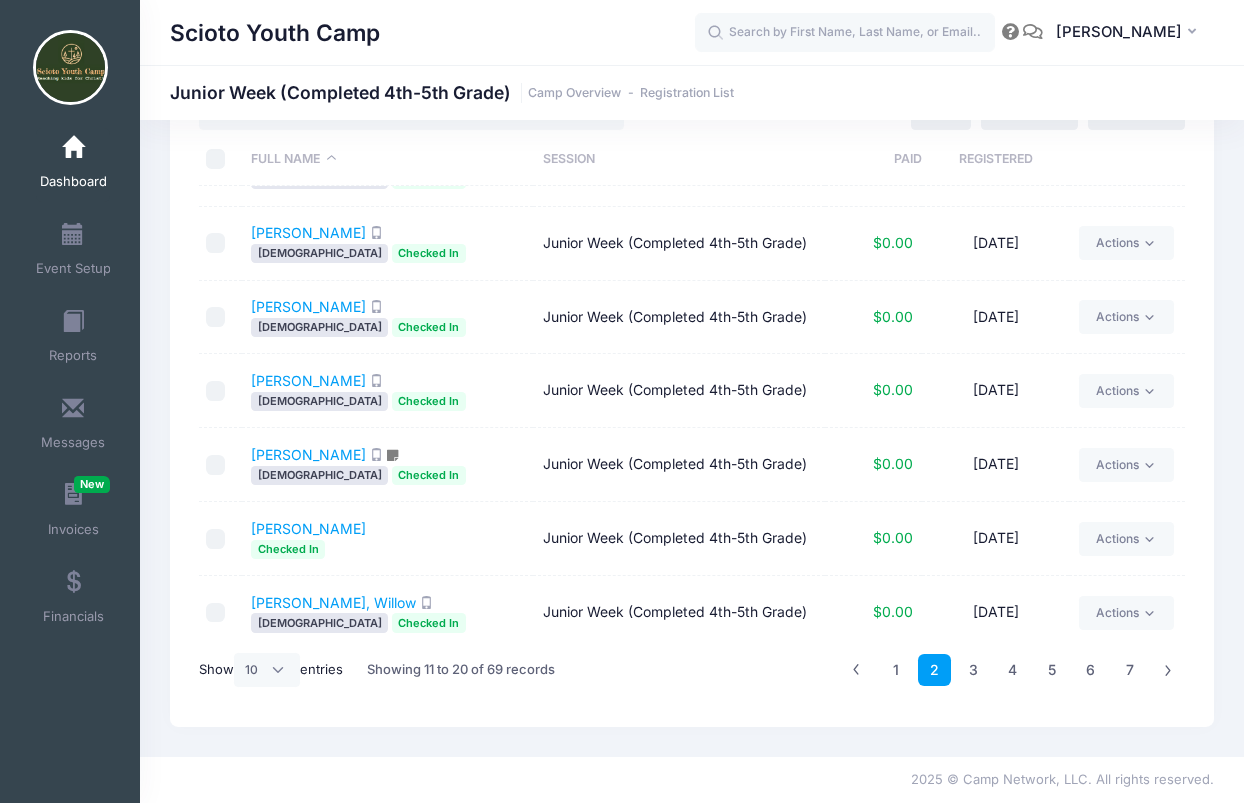 scroll, scrollTop: 84, scrollLeft: 0, axis: vertical 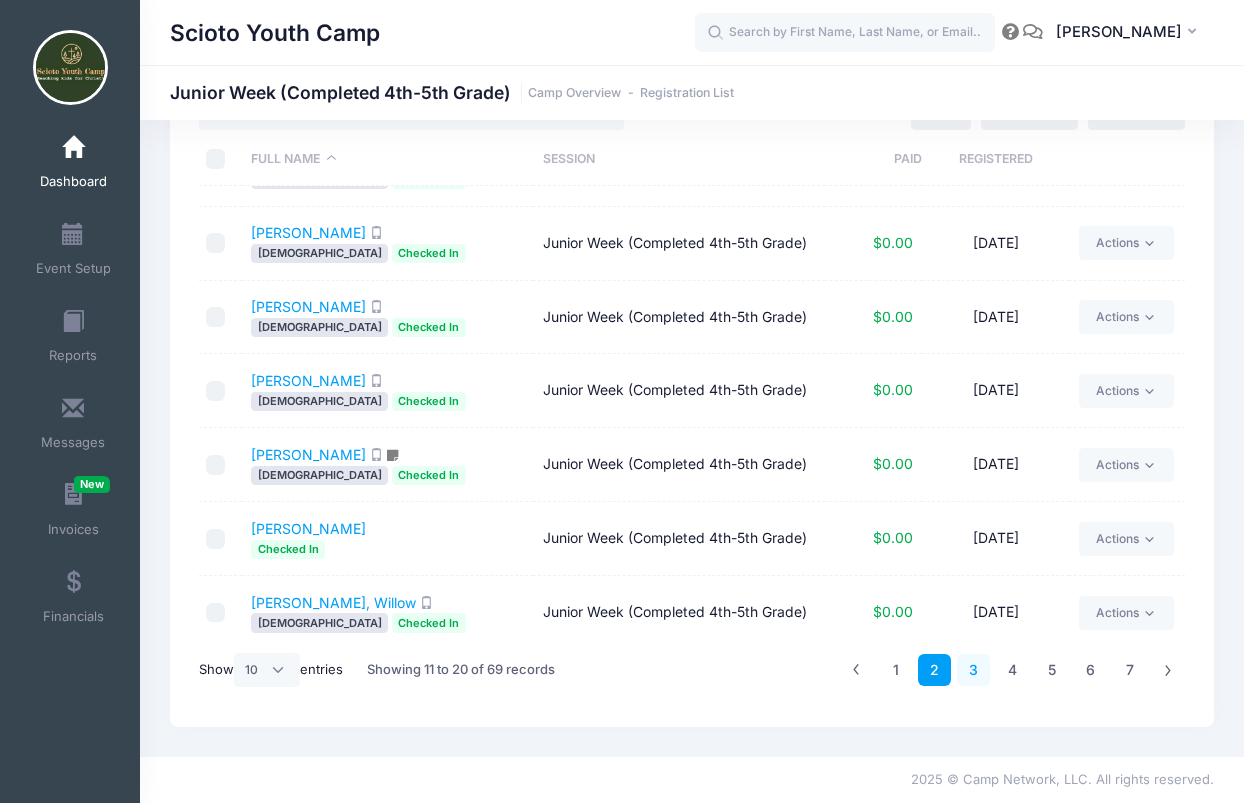 click on "3" at bounding box center [973, 670] 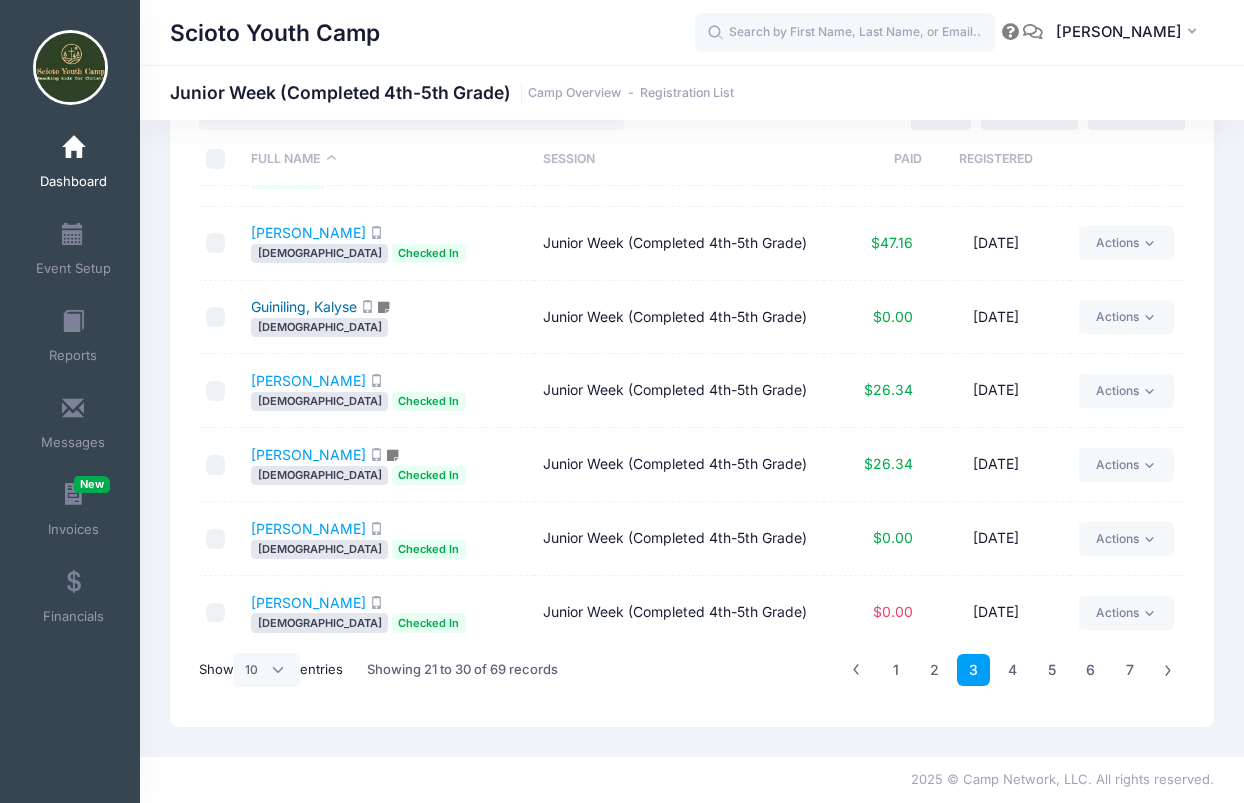 click on "Guiniling, Kalyse" at bounding box center [304, 306] 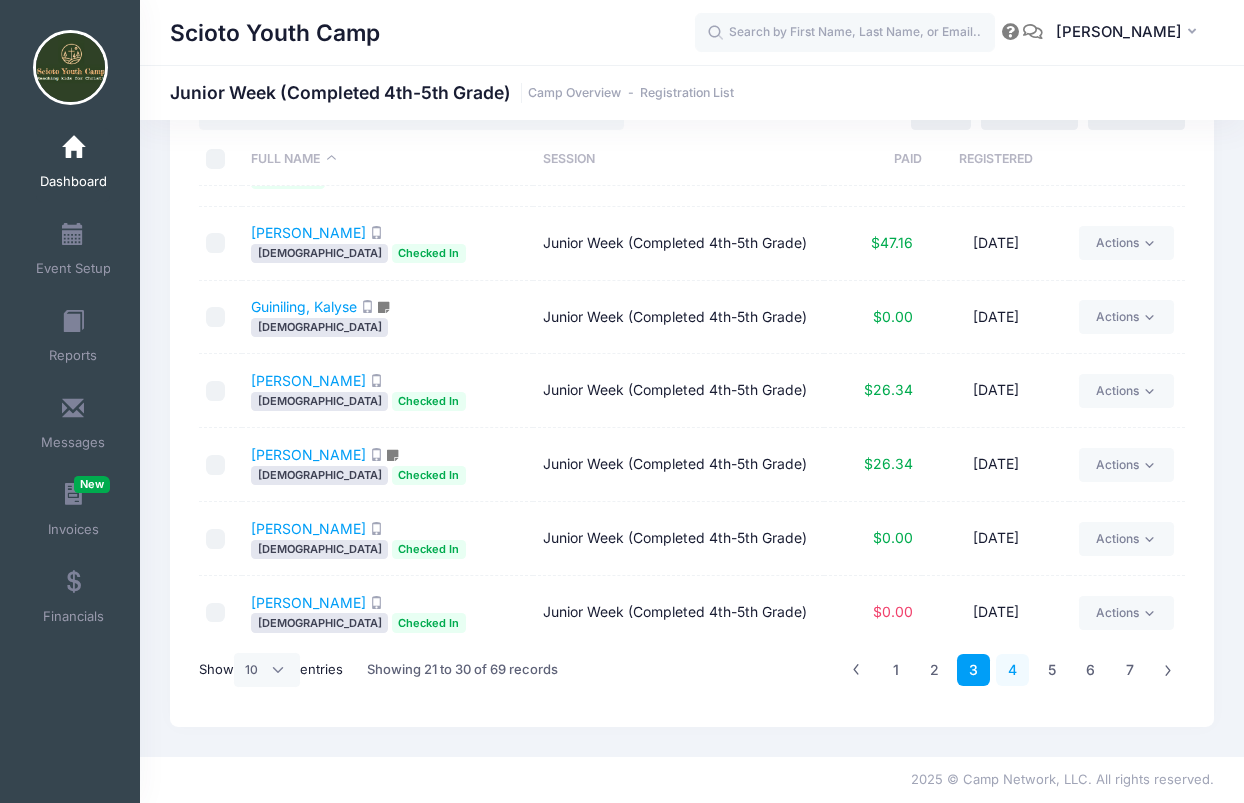 click on "4" at bounding box center [1012, 670] 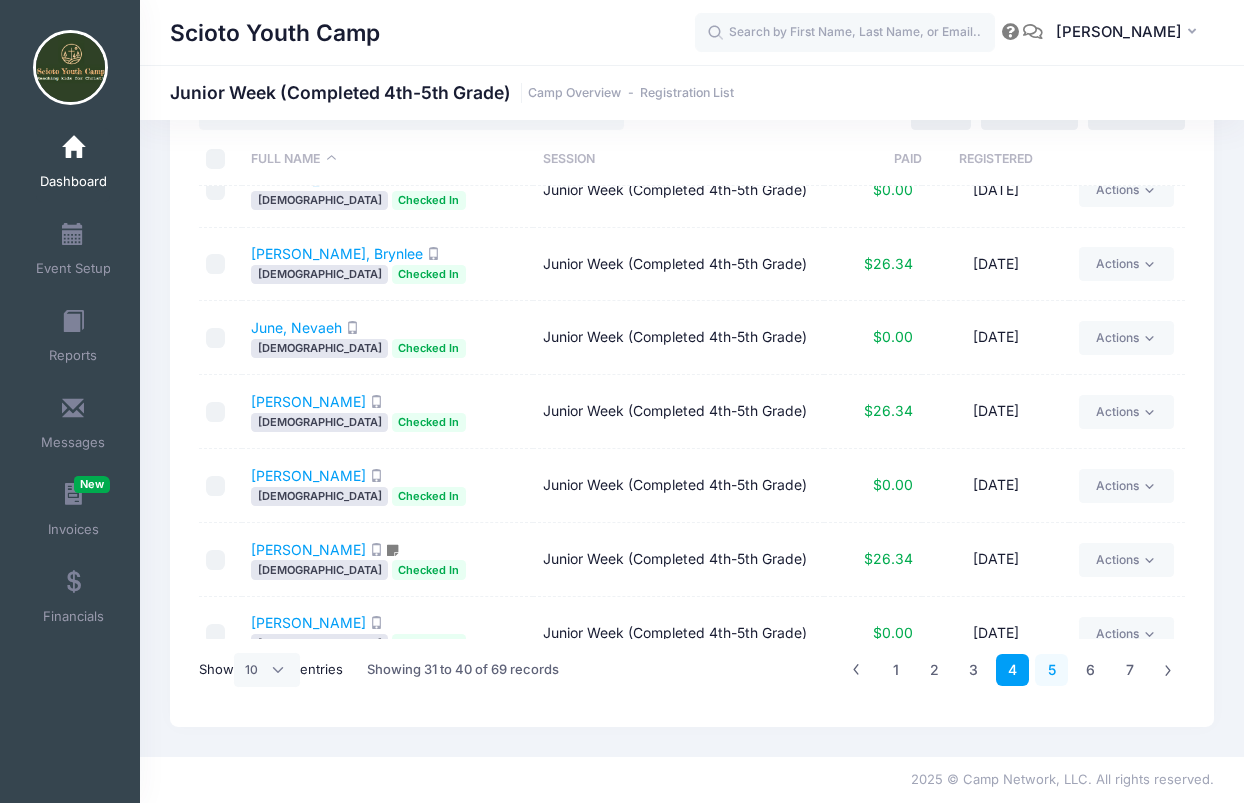 scroll, scrollTop: 84, scrollLeft: 0, axis: vertical 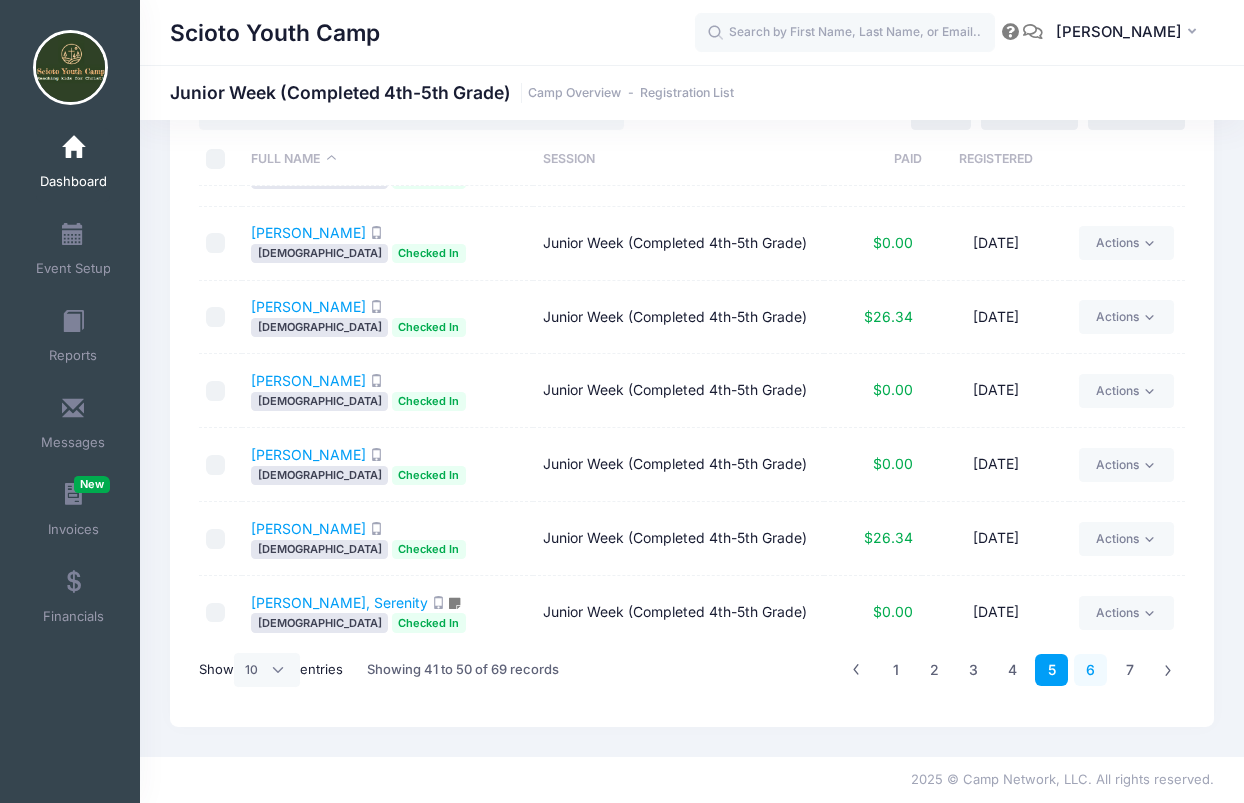 click on "6" at bounding box center [1090, 670] 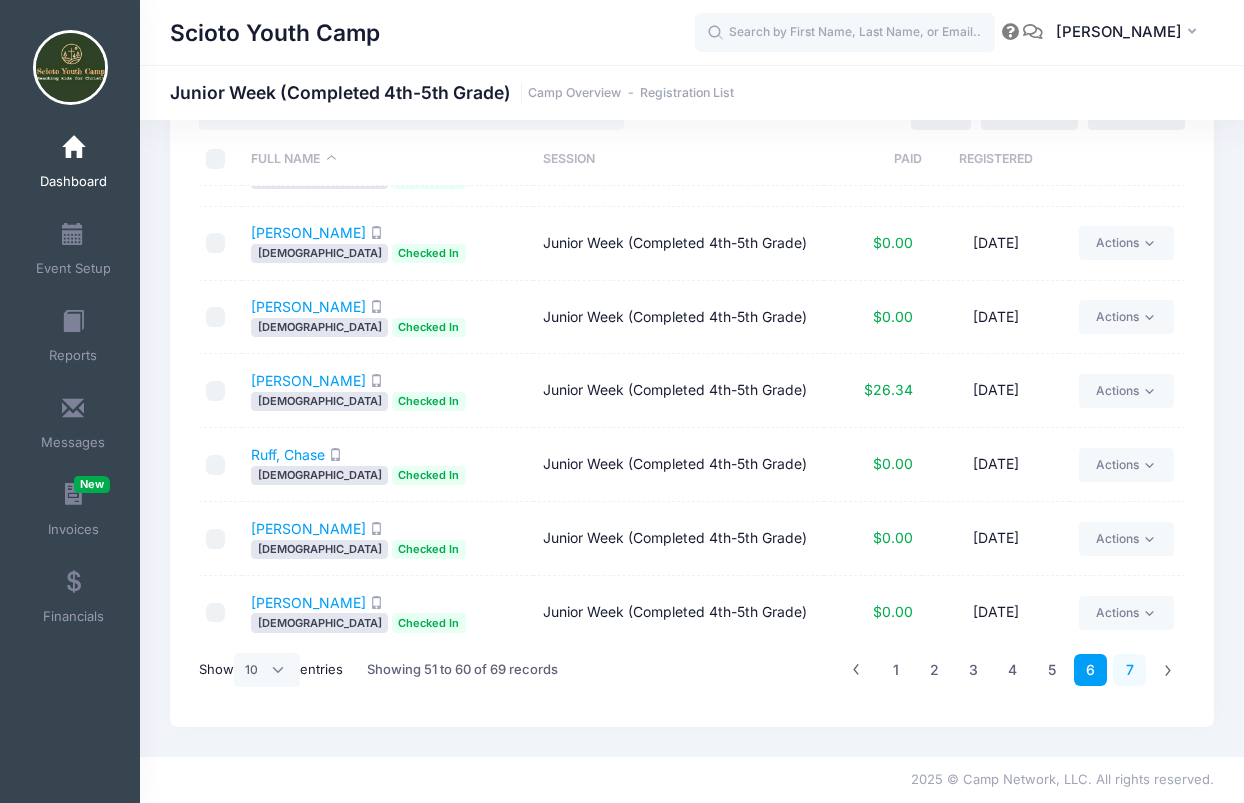 click on "7" at bounding box center [1129, 670] 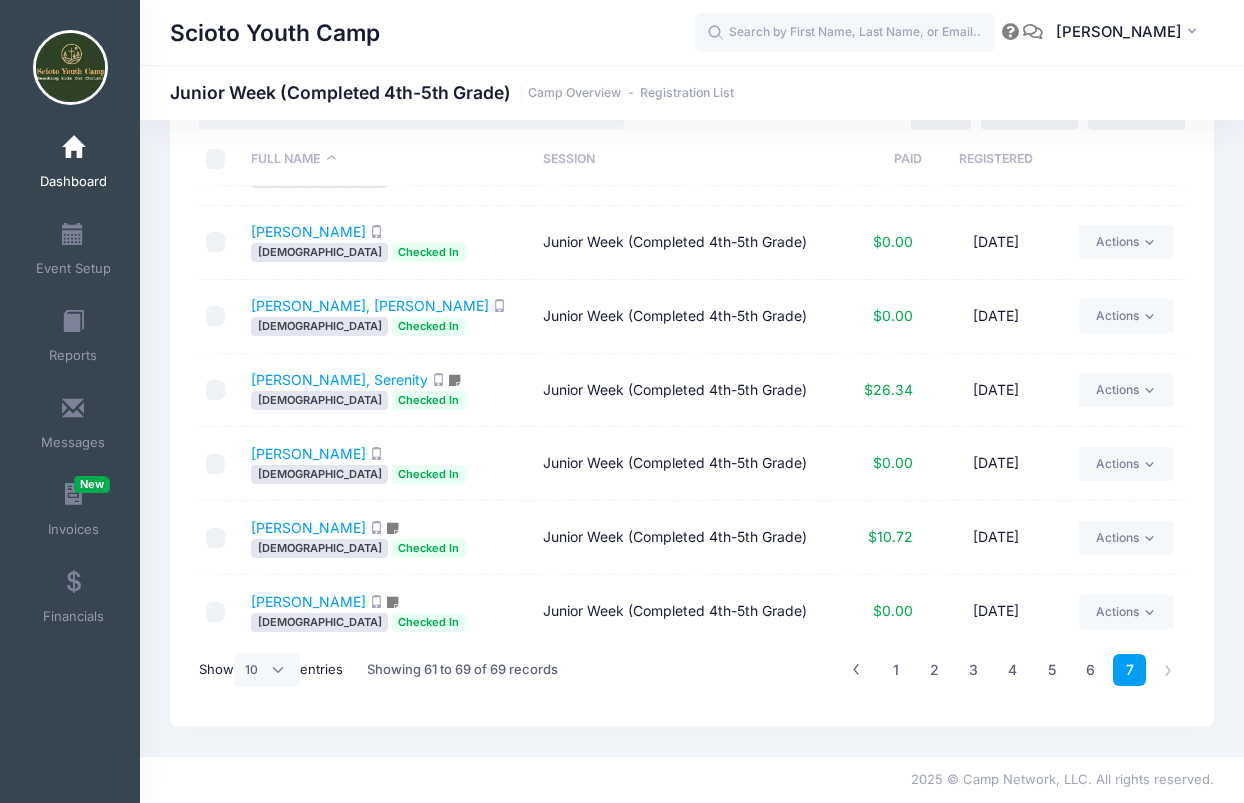 scroll, scrollTop: 84, scrollLeft: 0, axis: vertical 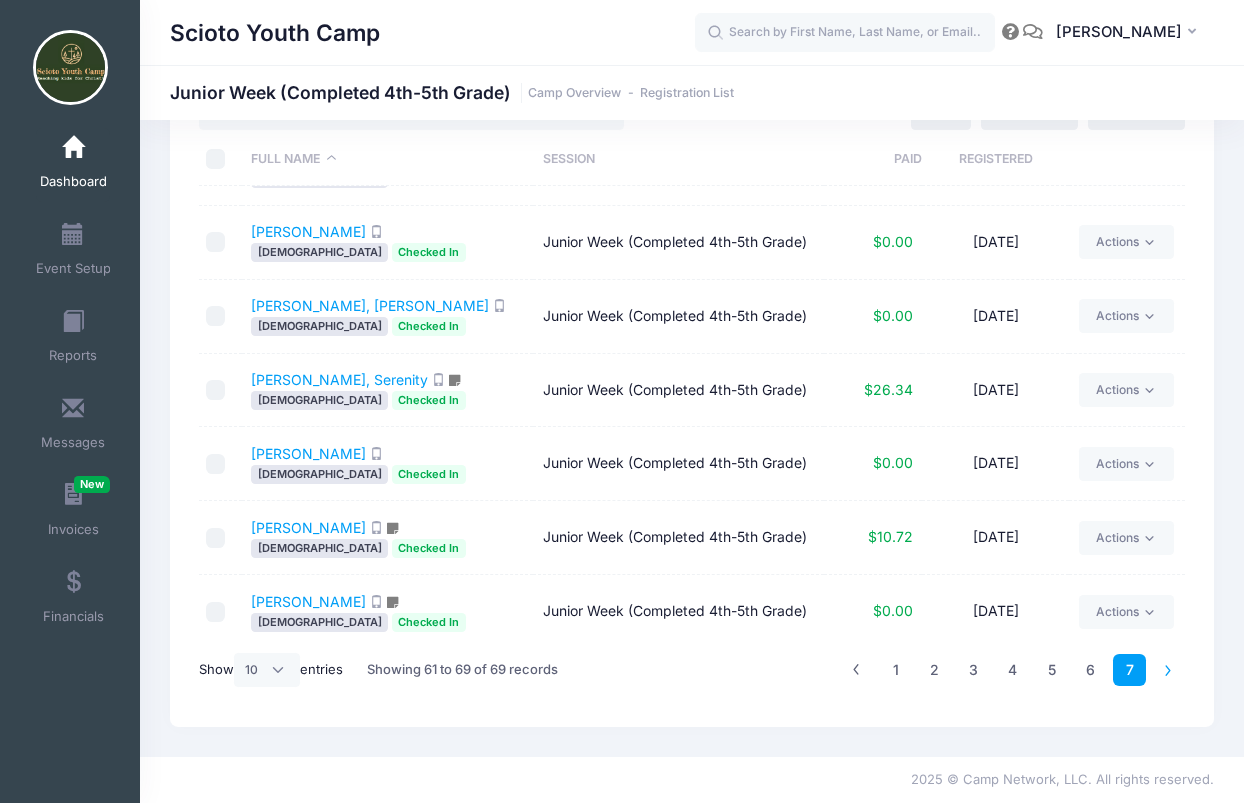 click at bounding box center (1168, 670) 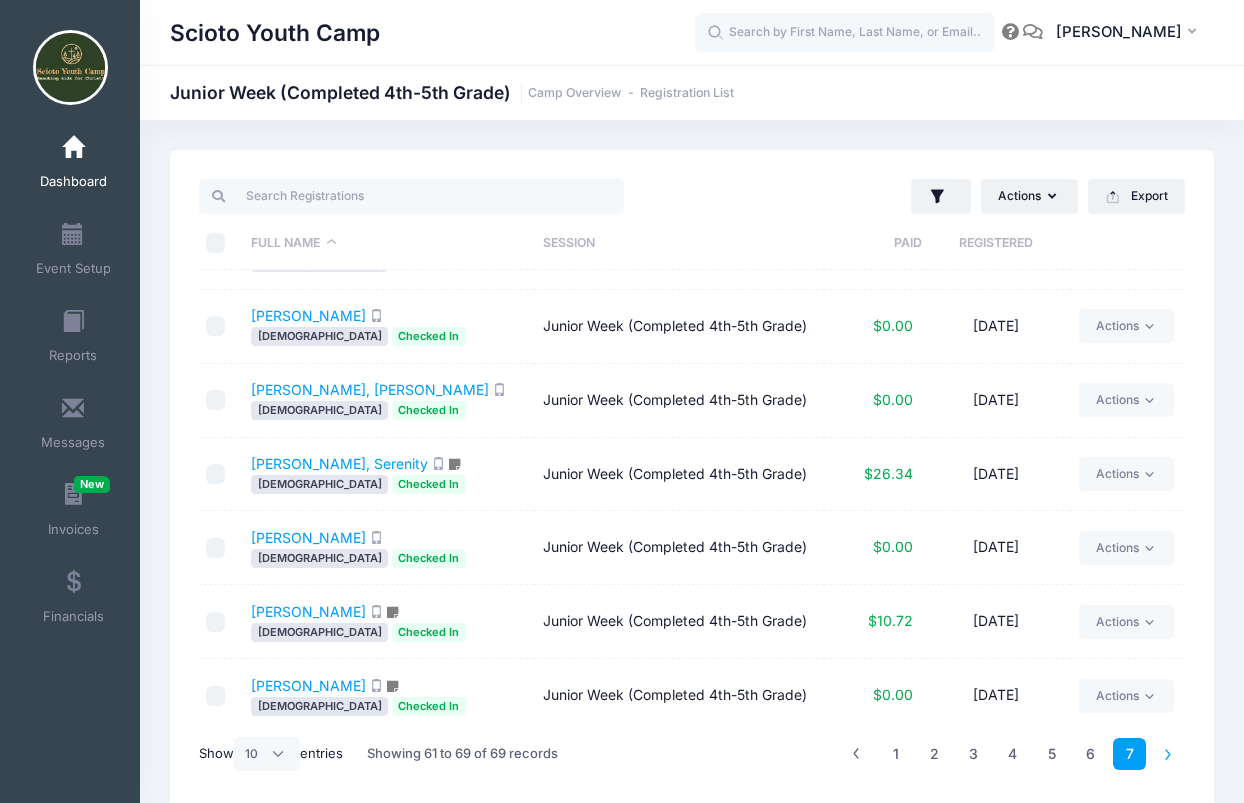 scroll, scrollTop: 0, scrollLeft: 0, axis: both 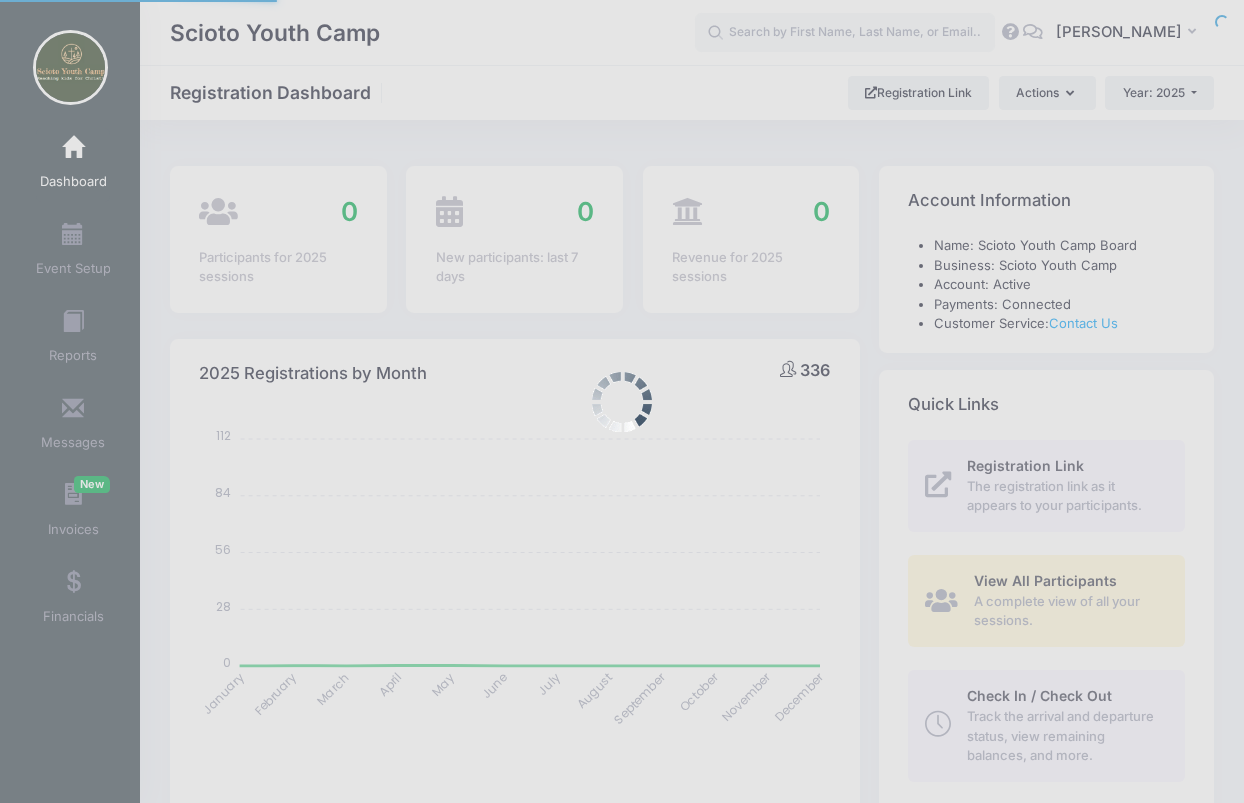 select 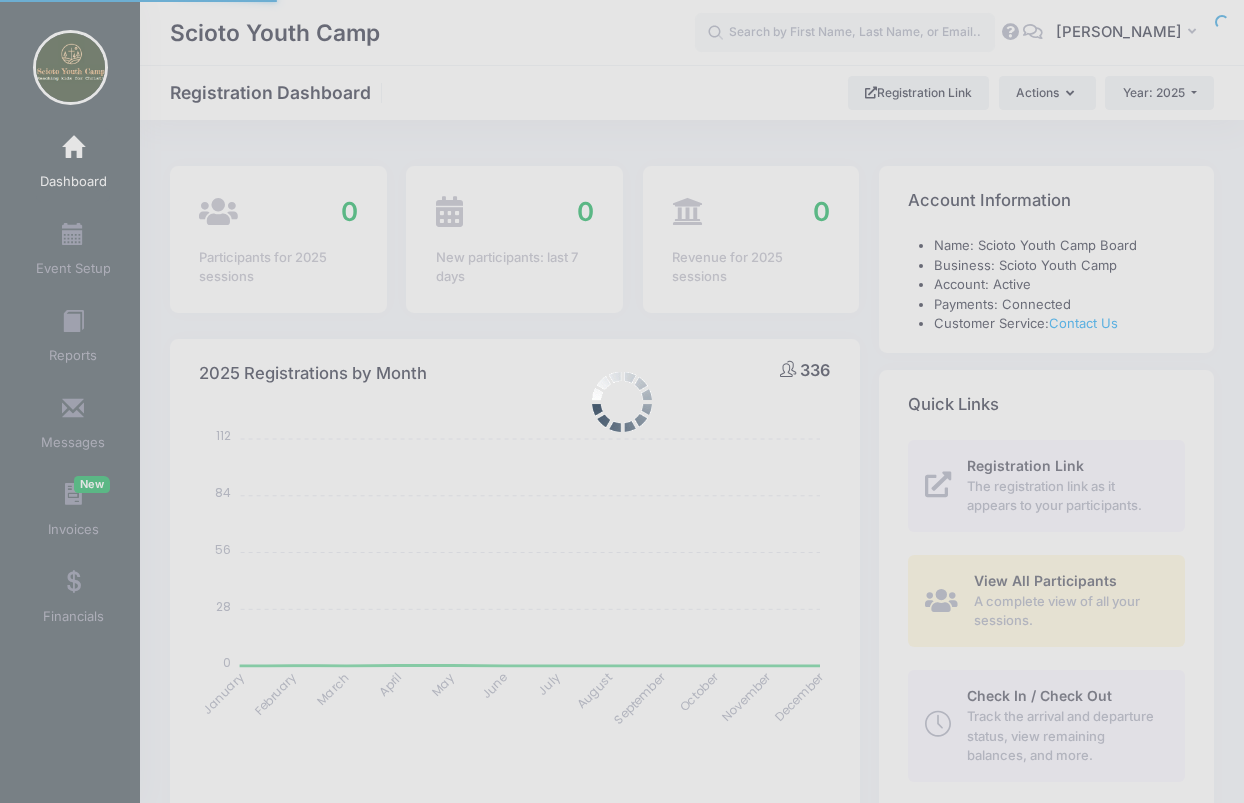 scroll, scrollTop: 960, scrollLeft: 0, axis: vertical 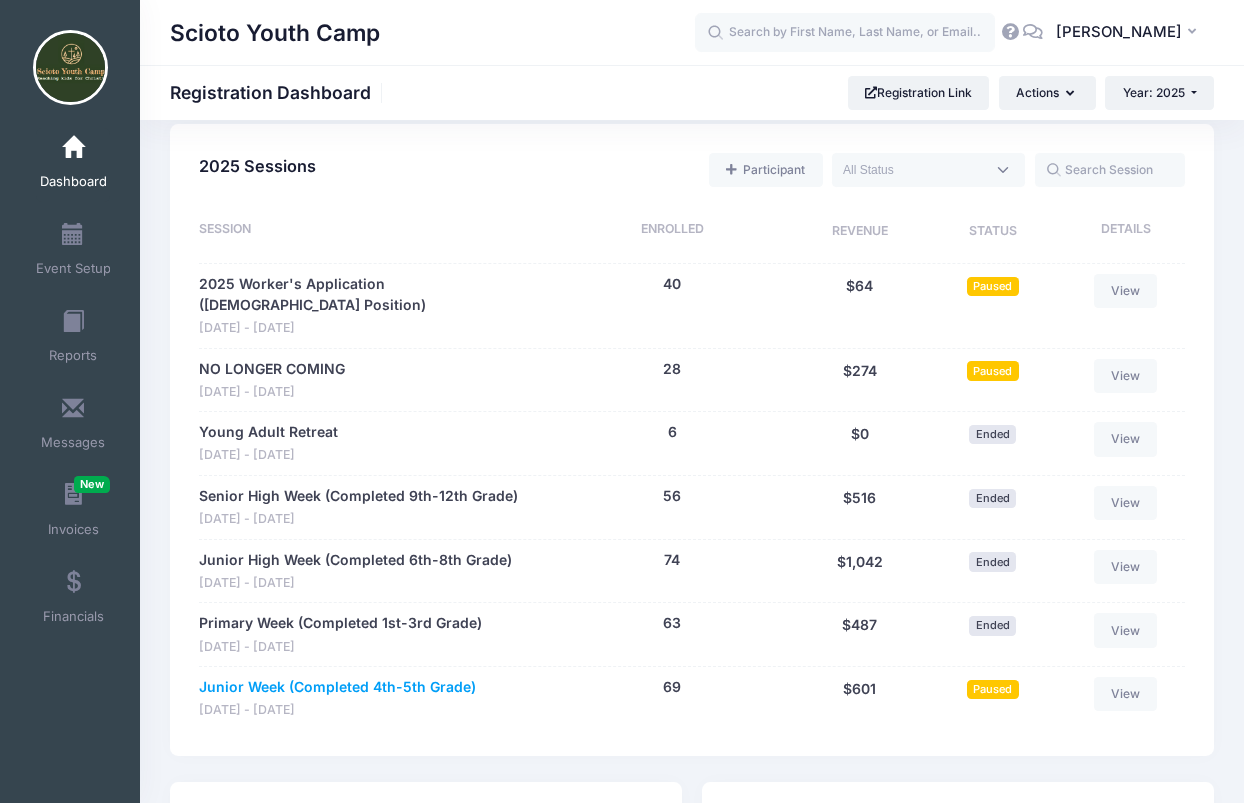click on "Junior Week (Completed 4th-5th Grade)" at bounding box center (337, 687) 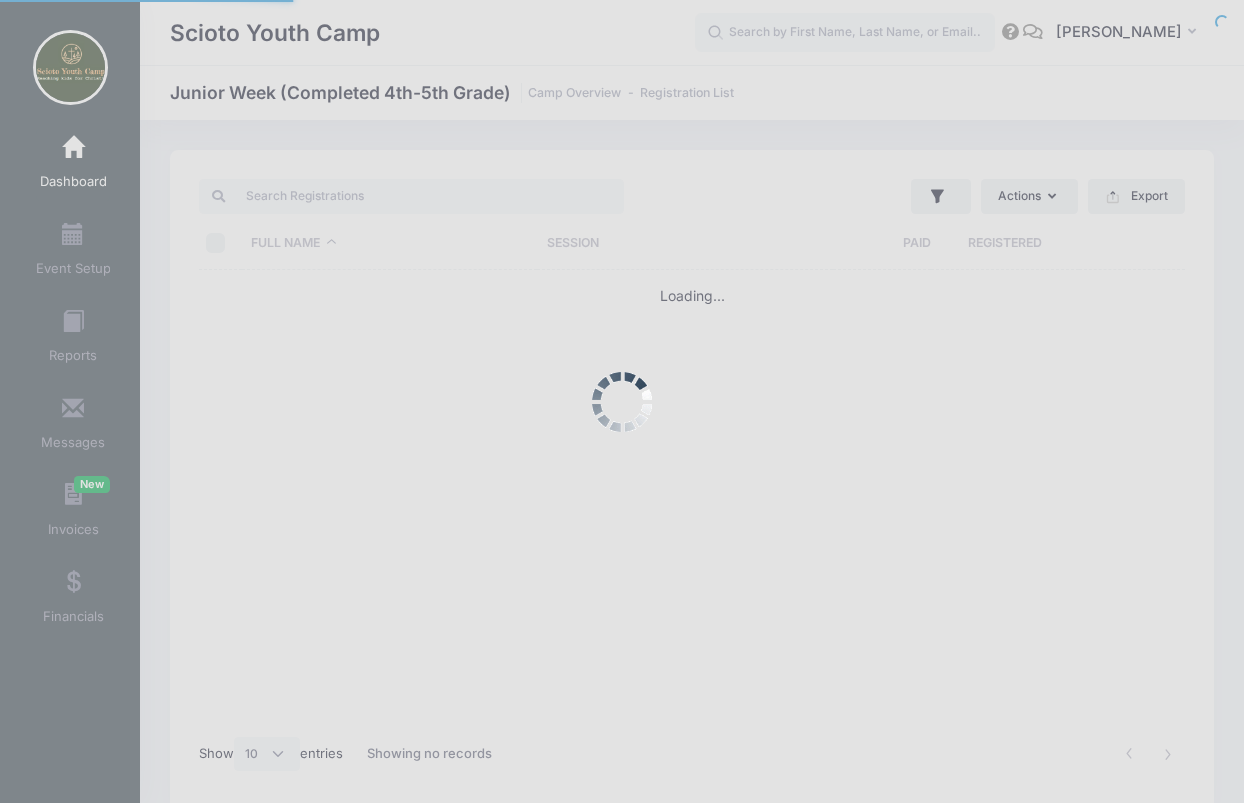 select on "10" 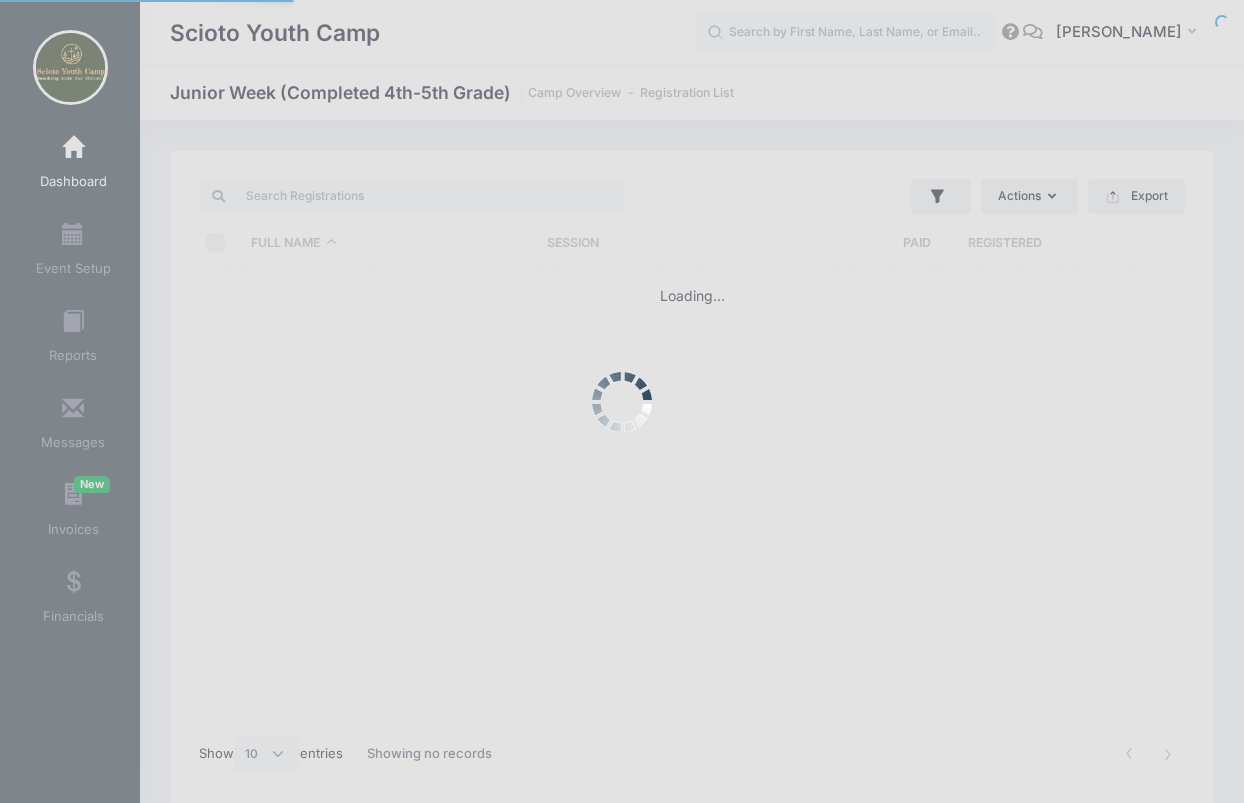 scroll, scrollTop: 0, scrollLeft: 0, axis: both 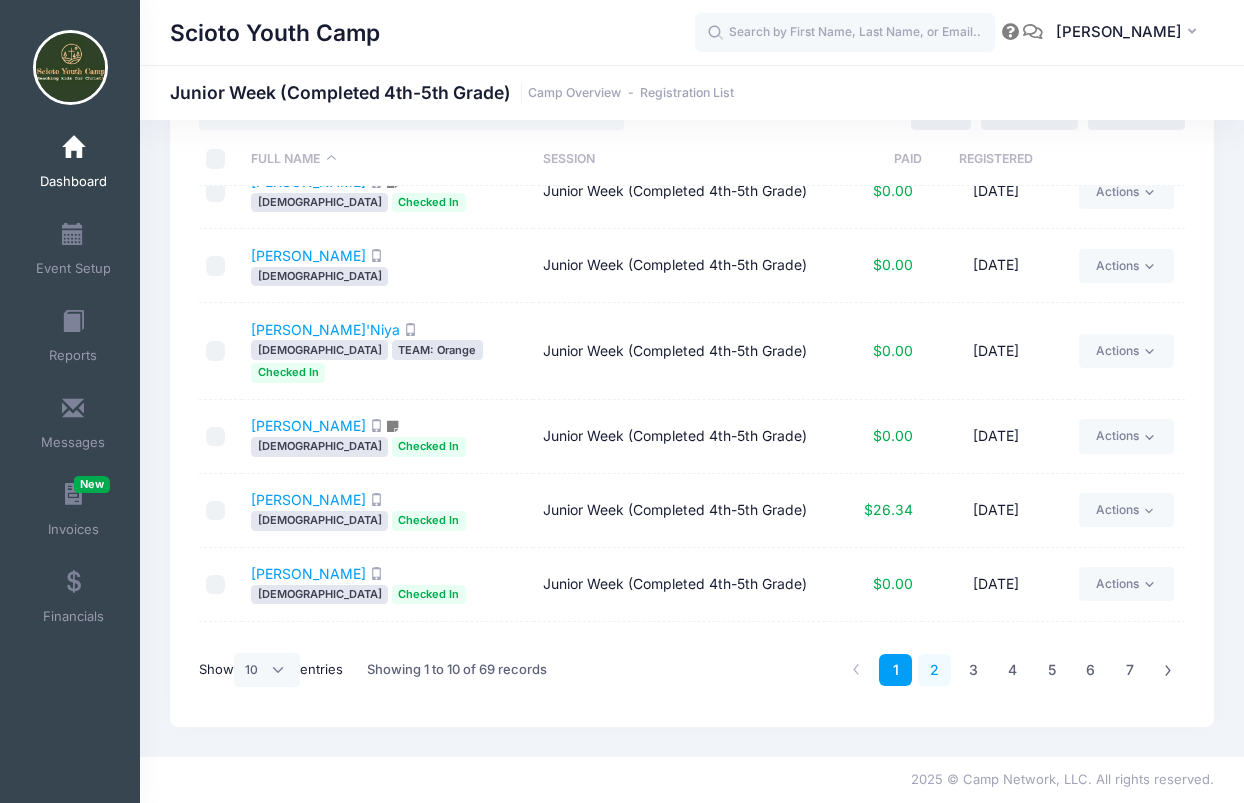 click on "2" at bounding box center [934, 670] 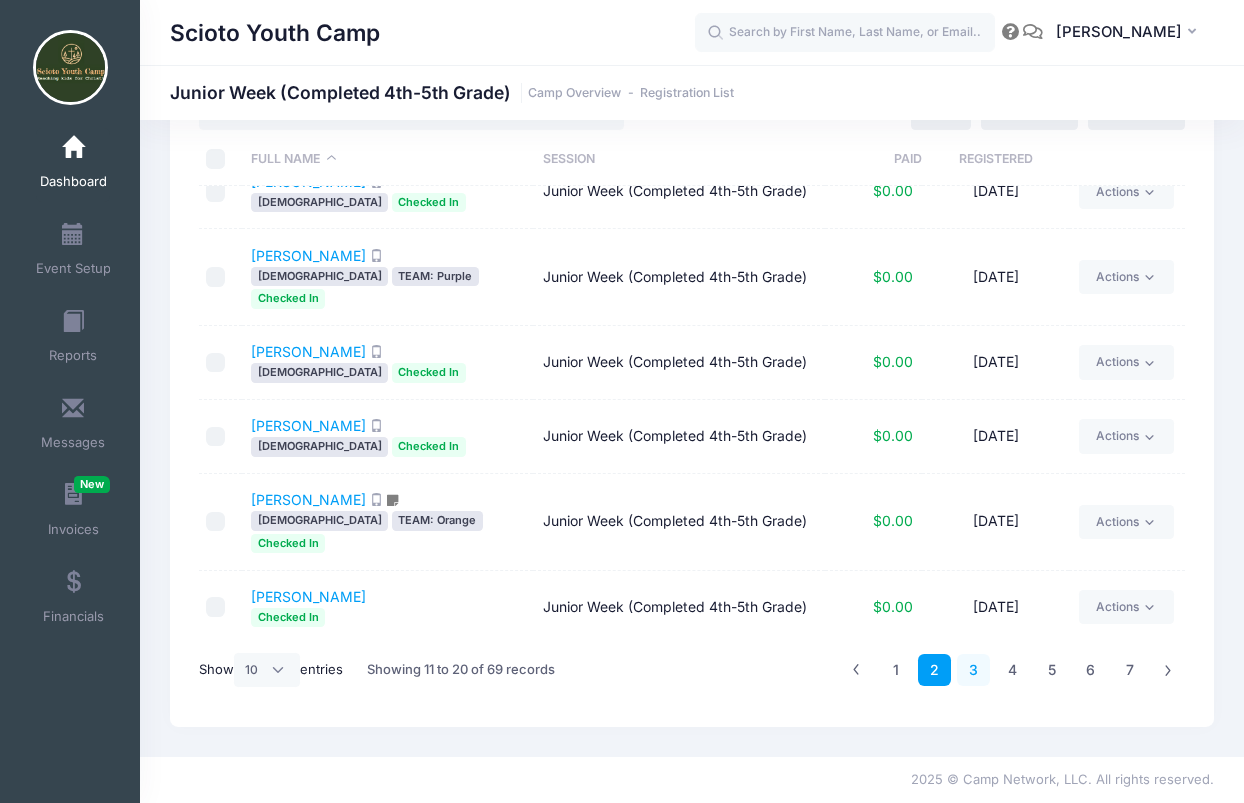 click on "3" at bounding box center [973, 670] 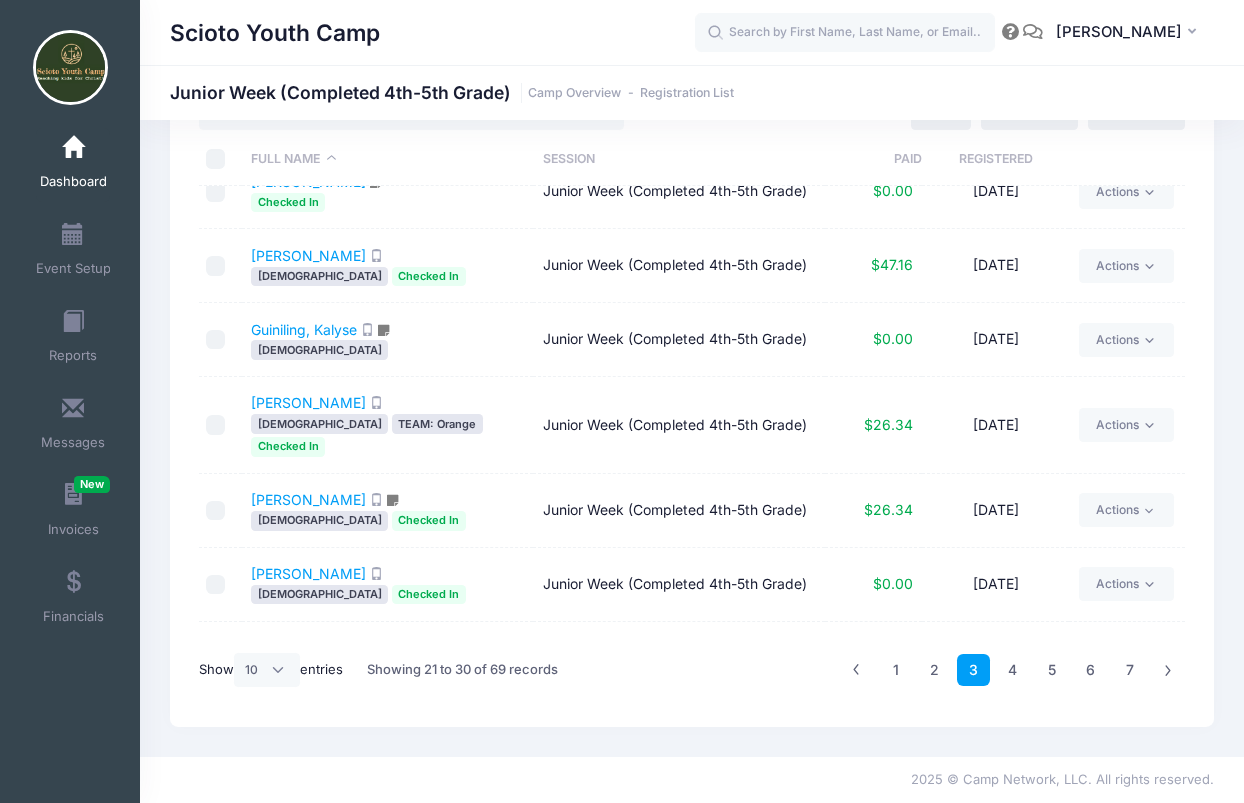 scroll, scrollTop: 84, scrollLeft: 0, axis: vertical 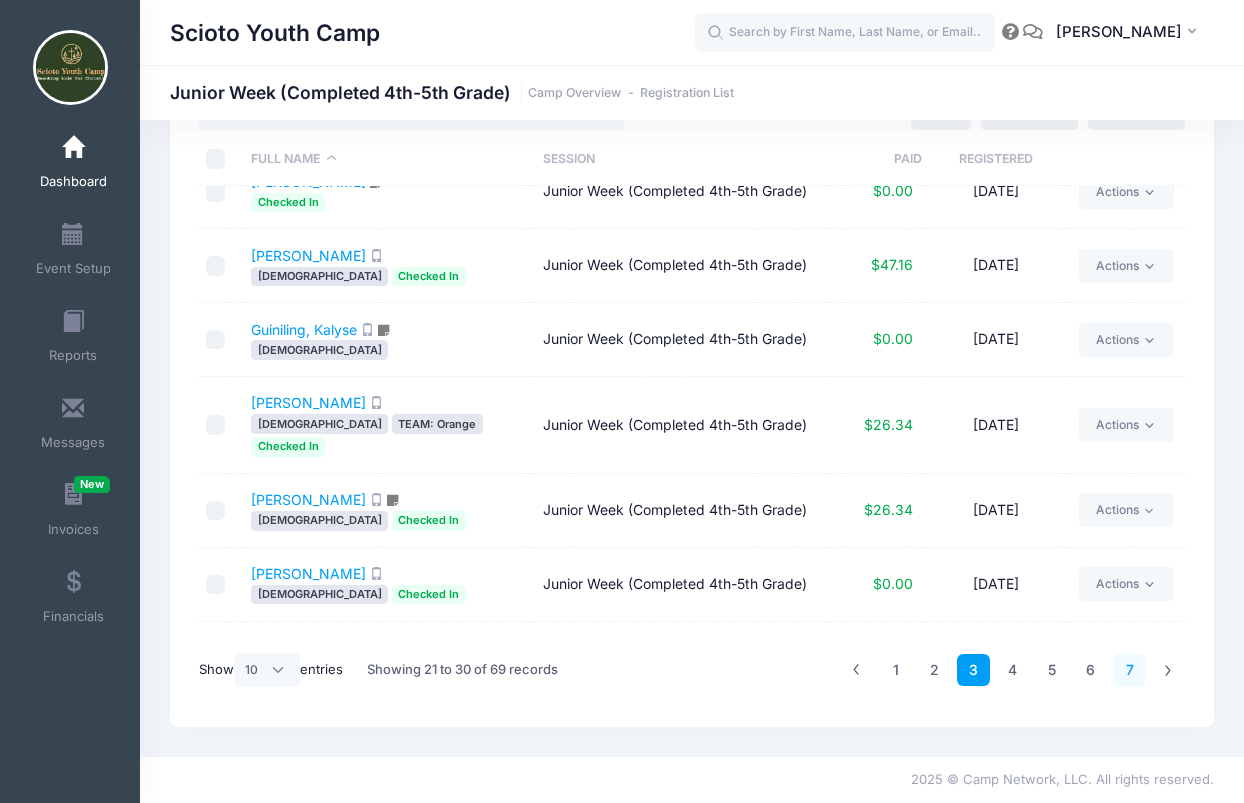 click on "7" at bounding box center (1129, 670) 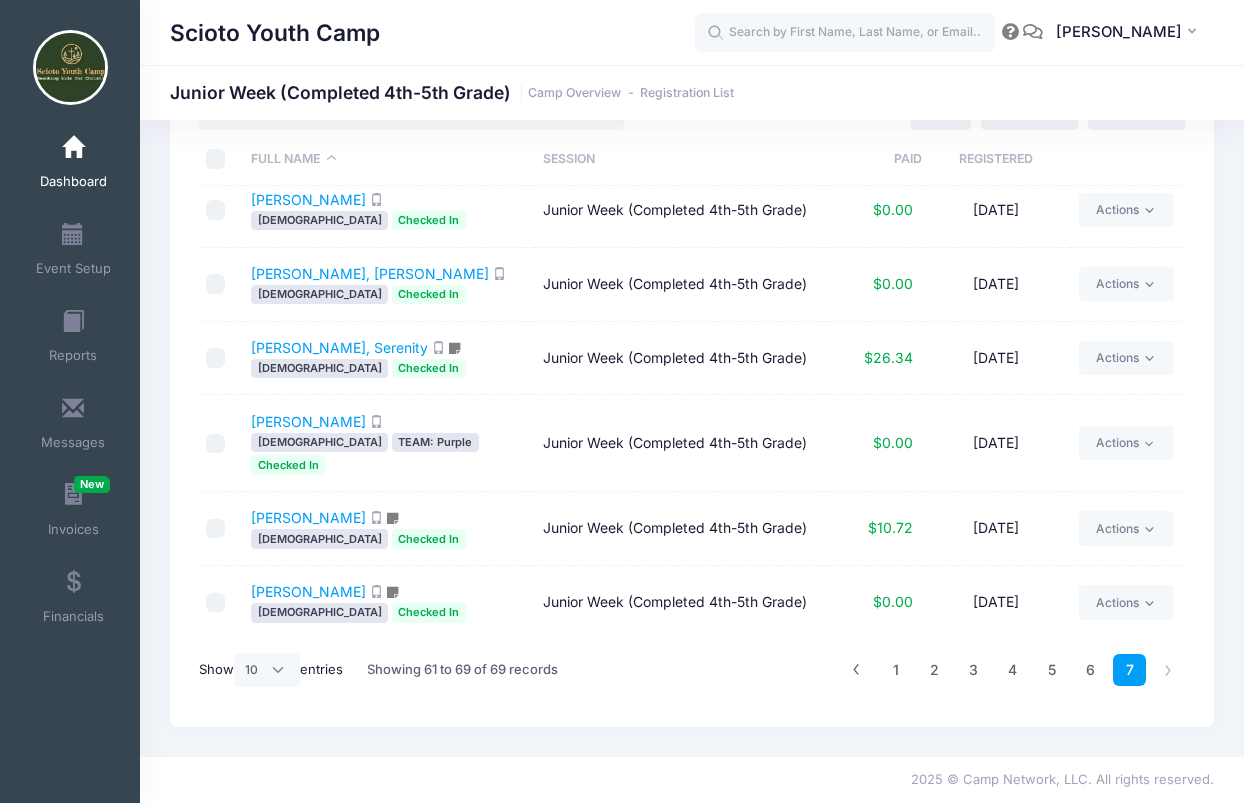 scroll, scrollTop: 202, scrollLeft: 0, axis: vertical 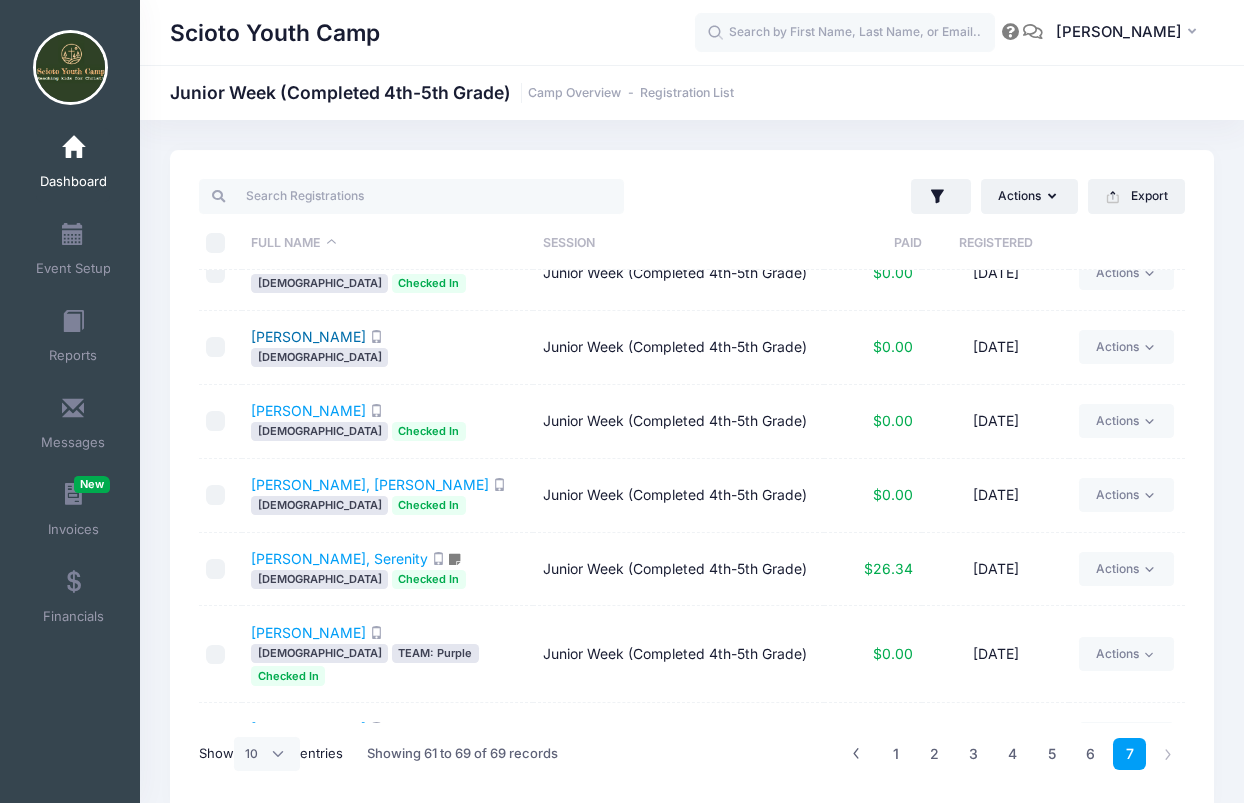 click on "Vanoster, Mackenzie" at bounding box center [308, 336] 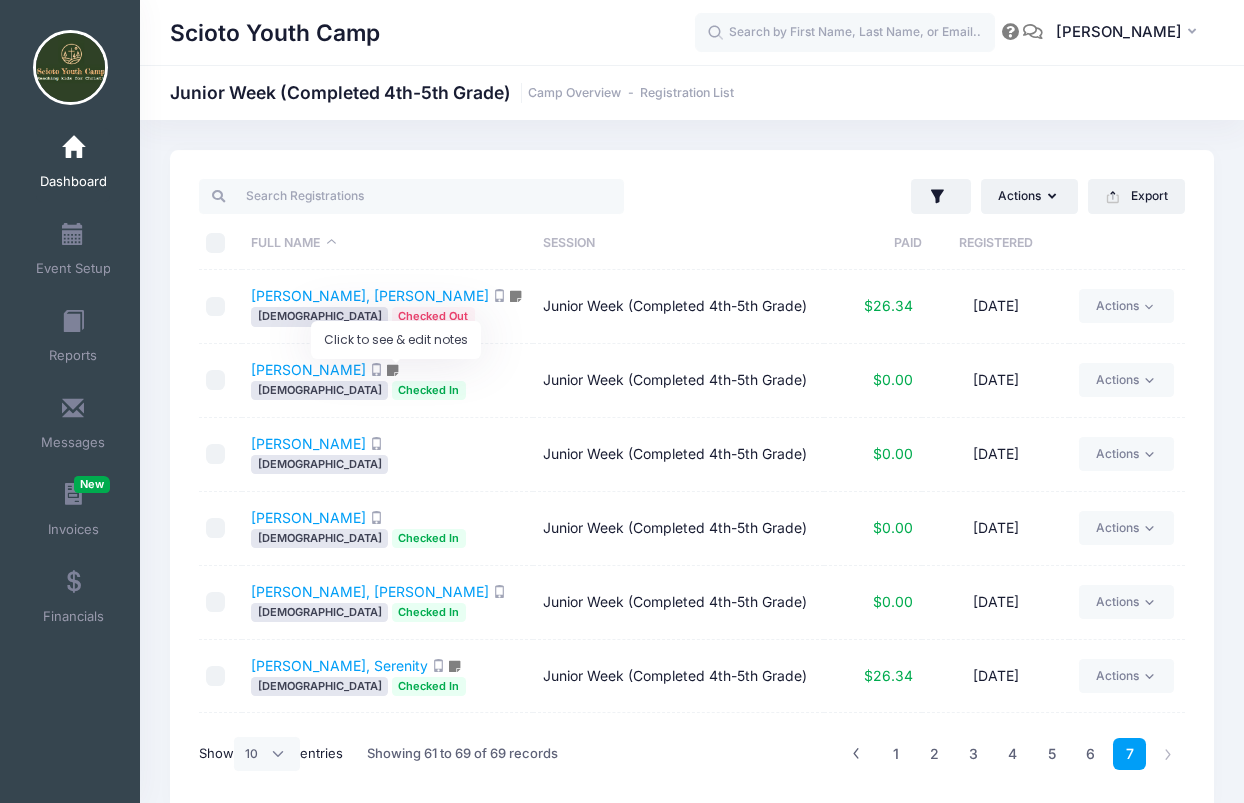 scroll, scrollTop: 0, scrollLeft: 0, axis: both 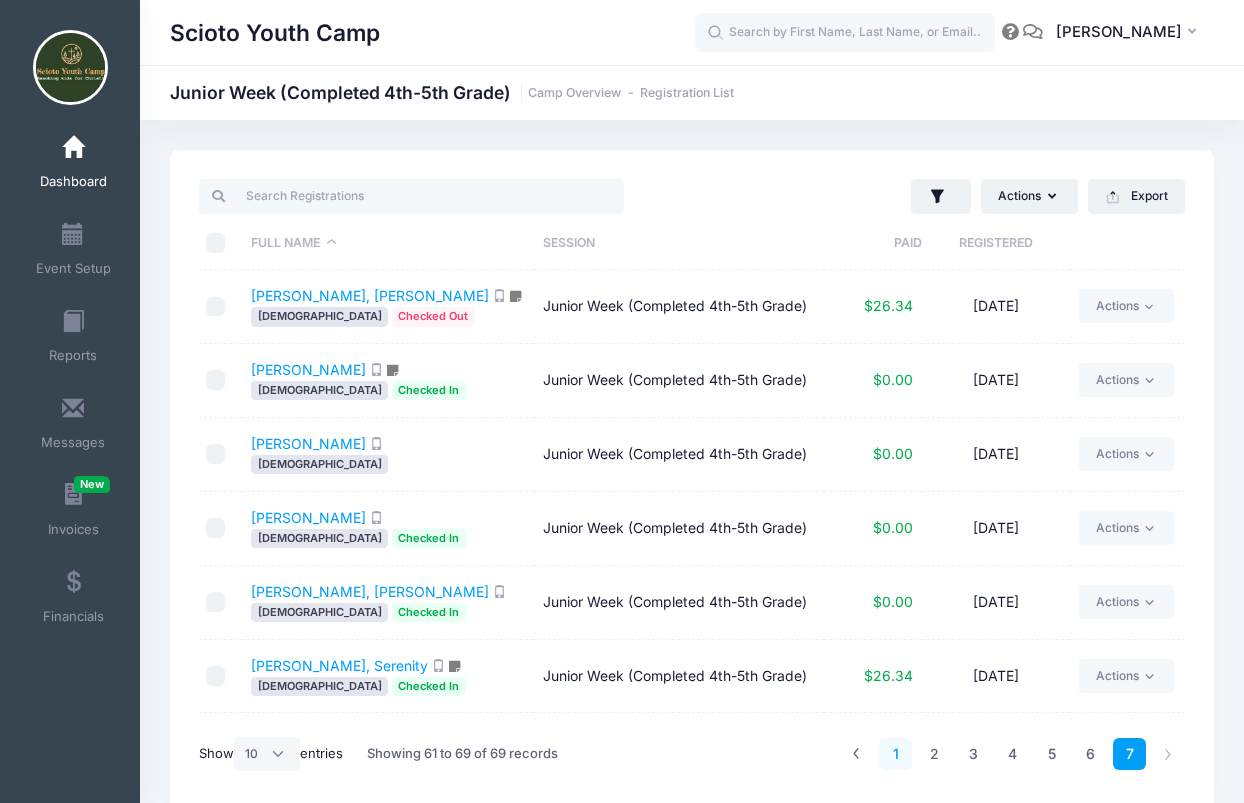 click on "1" at bounding box center (895, 754) 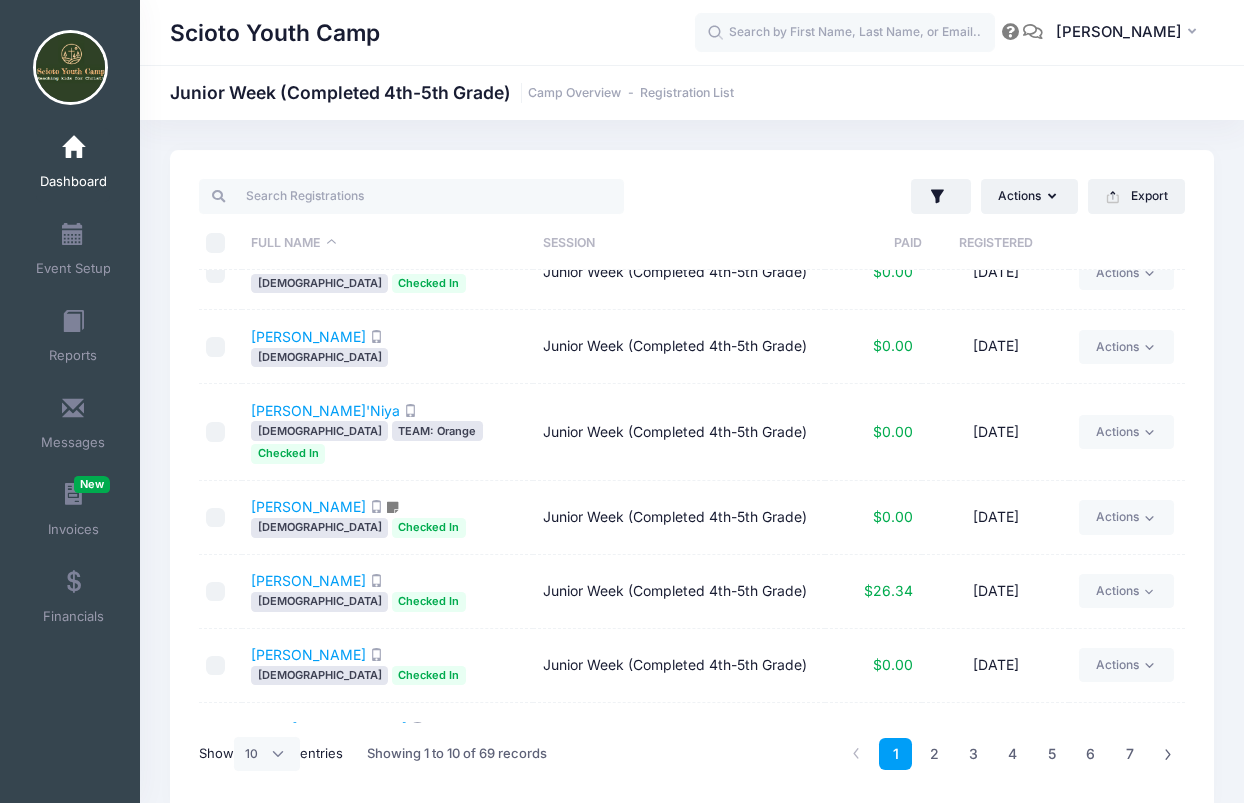 scroll, scrollTop: 275, scrollLeft: 0, axis: vertical 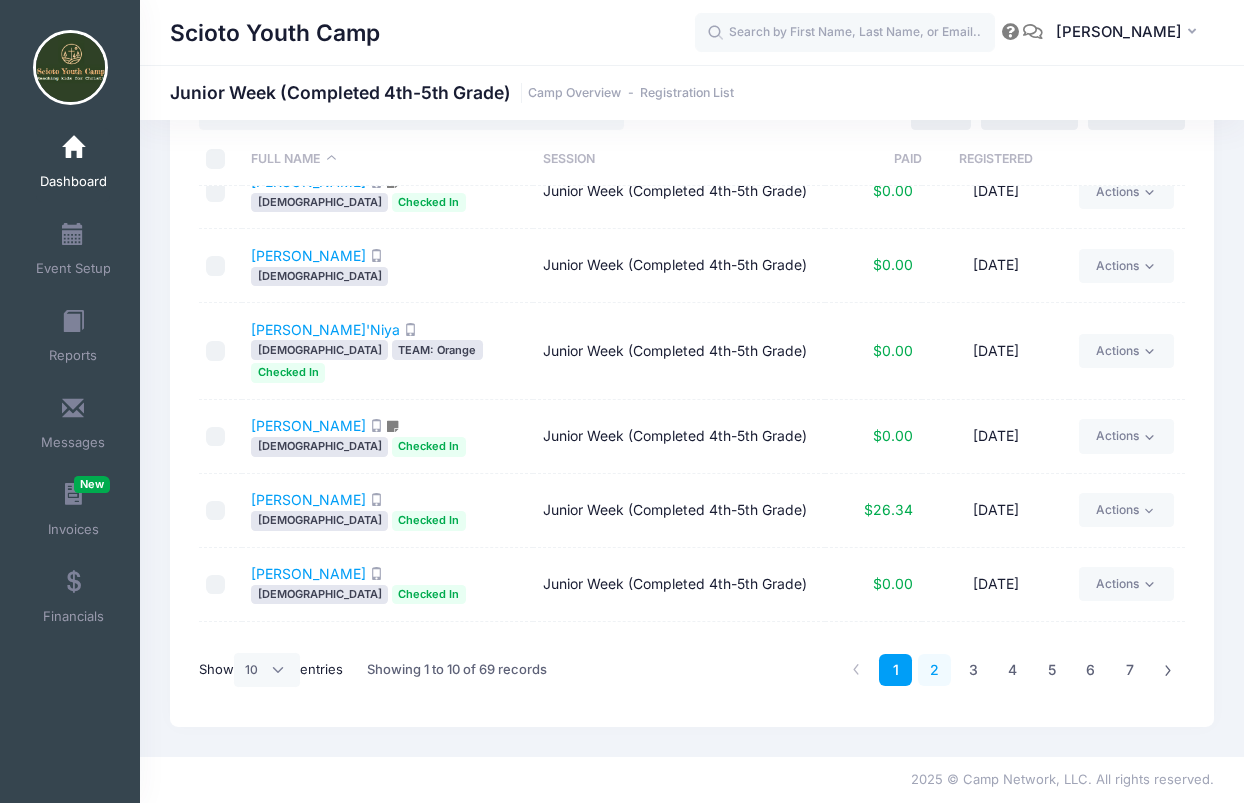 click on "2" at bounding box center [934, 670] 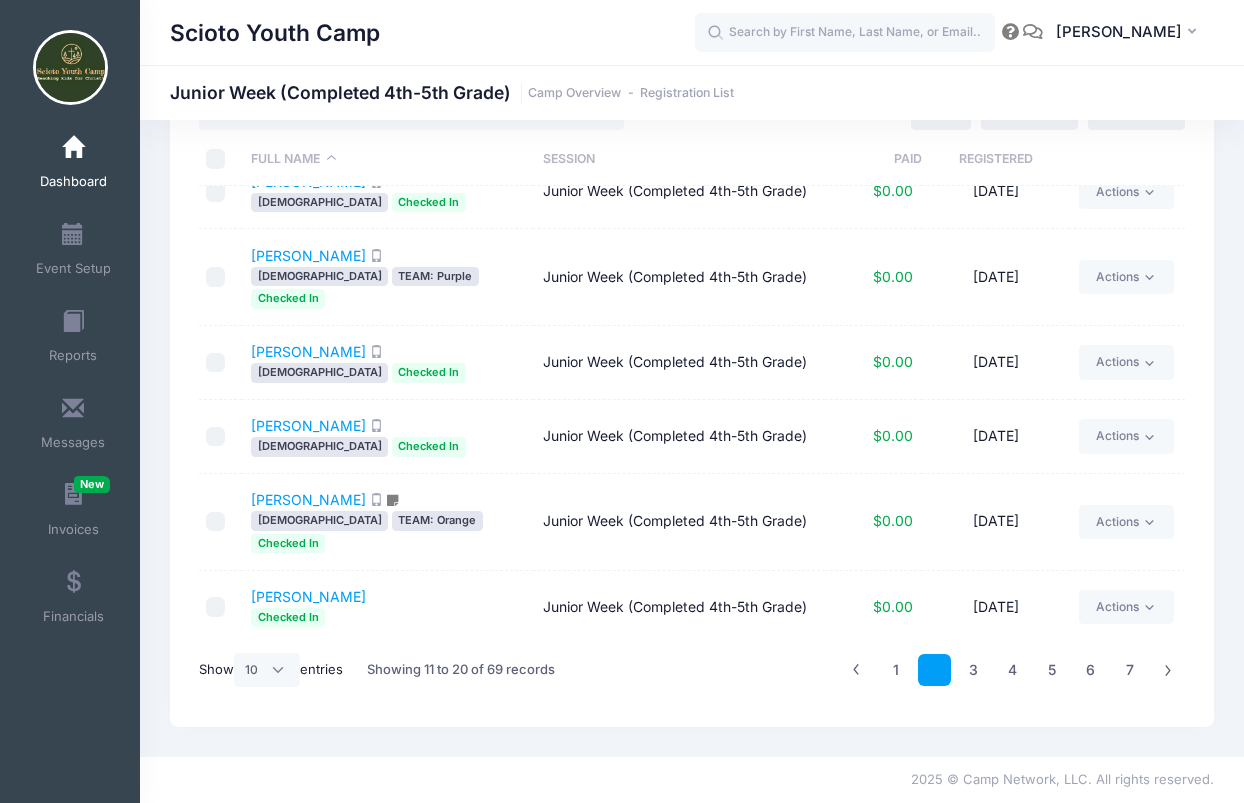 scroll, scrollTop: 84, scrollLeft: 0, axis: vertical 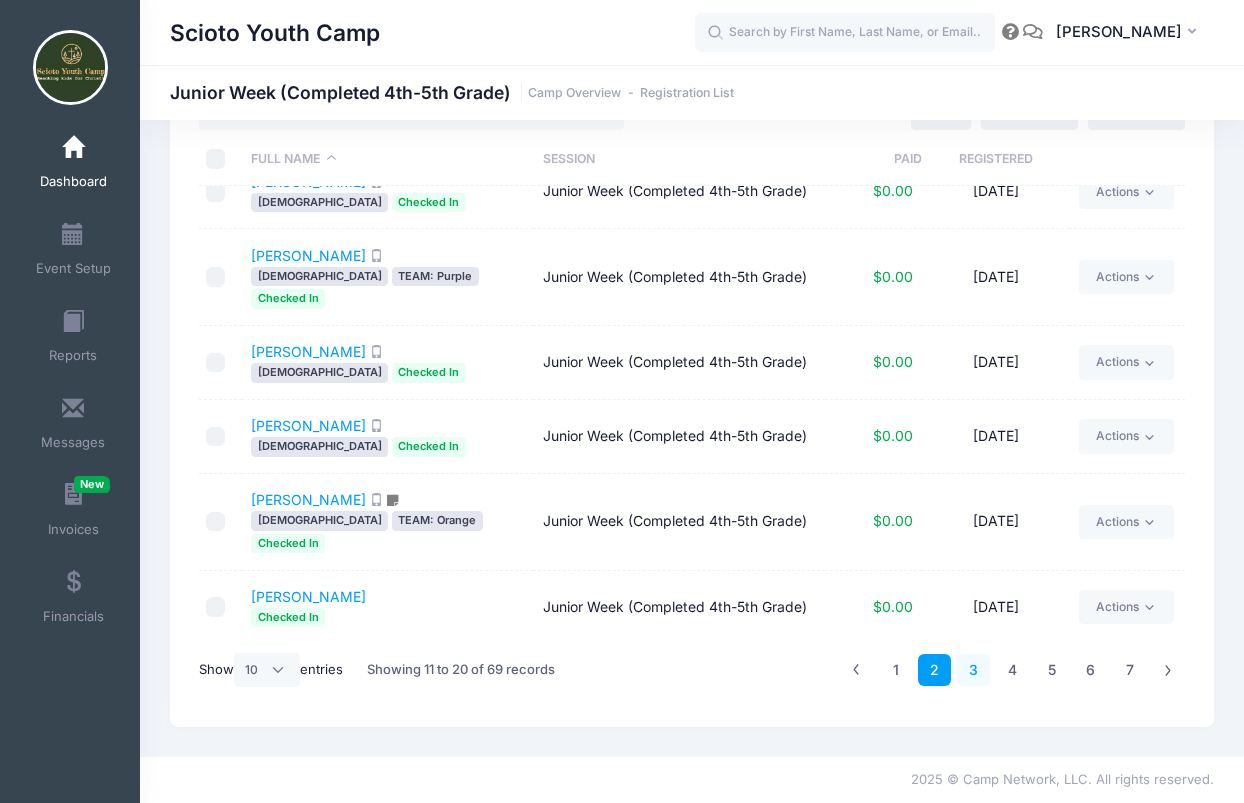 click on "3" at bounding box center (973, 670) 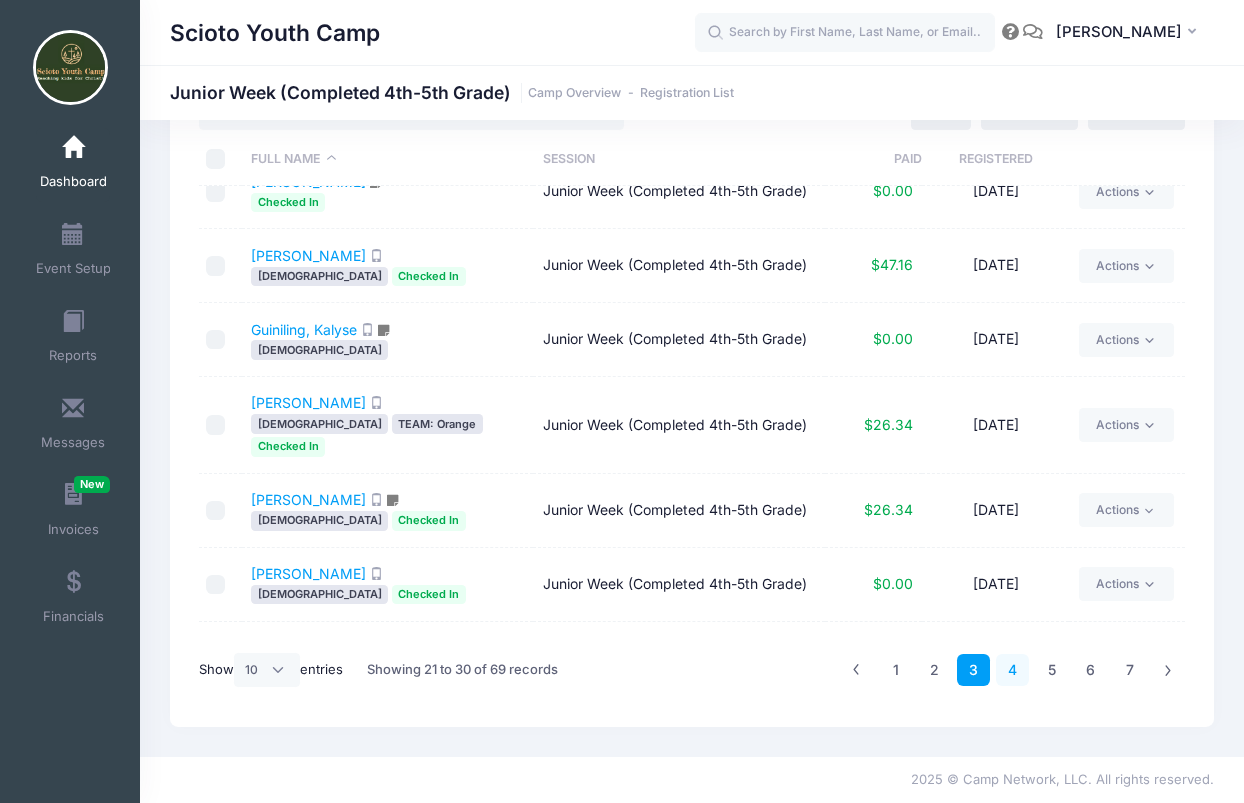 click on "4" at bounding box center [1012, 670] 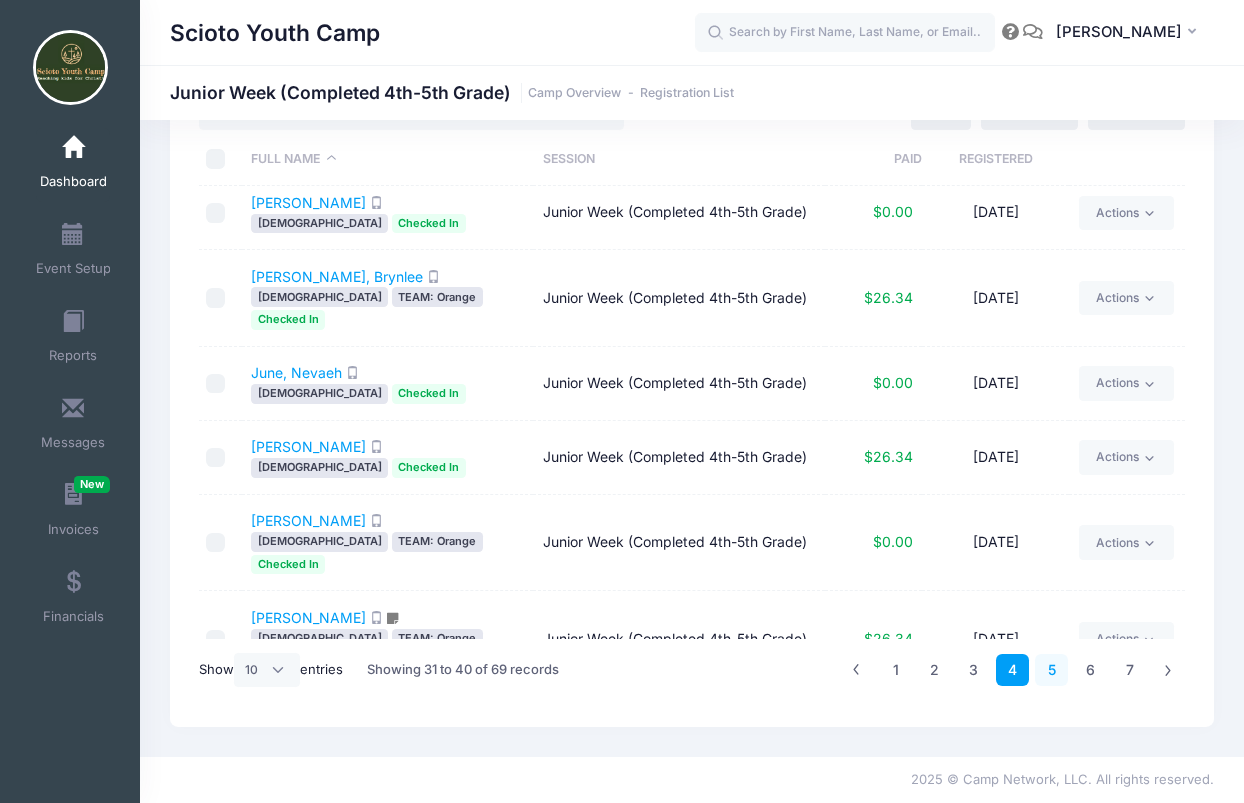 click on "5" at bounding box center (1051, 670) 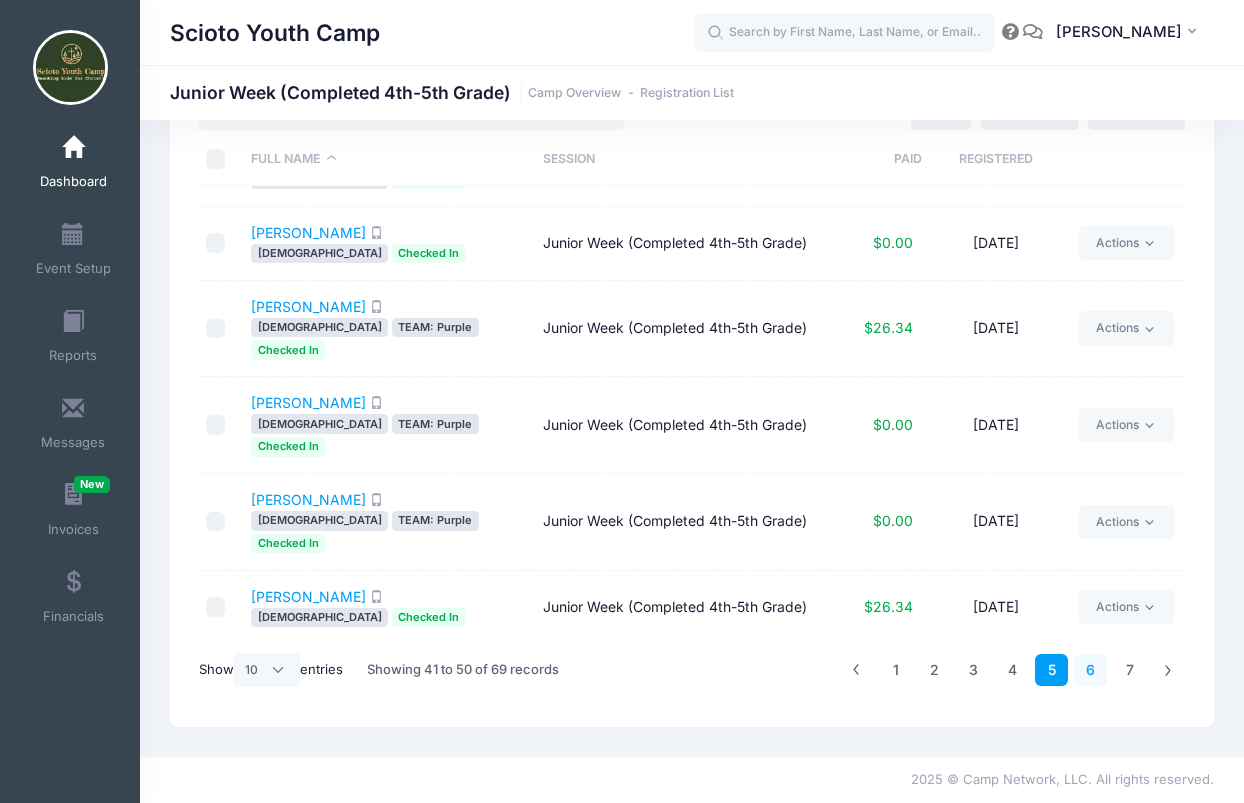 click on "6" at bounding box center [1090, 670] 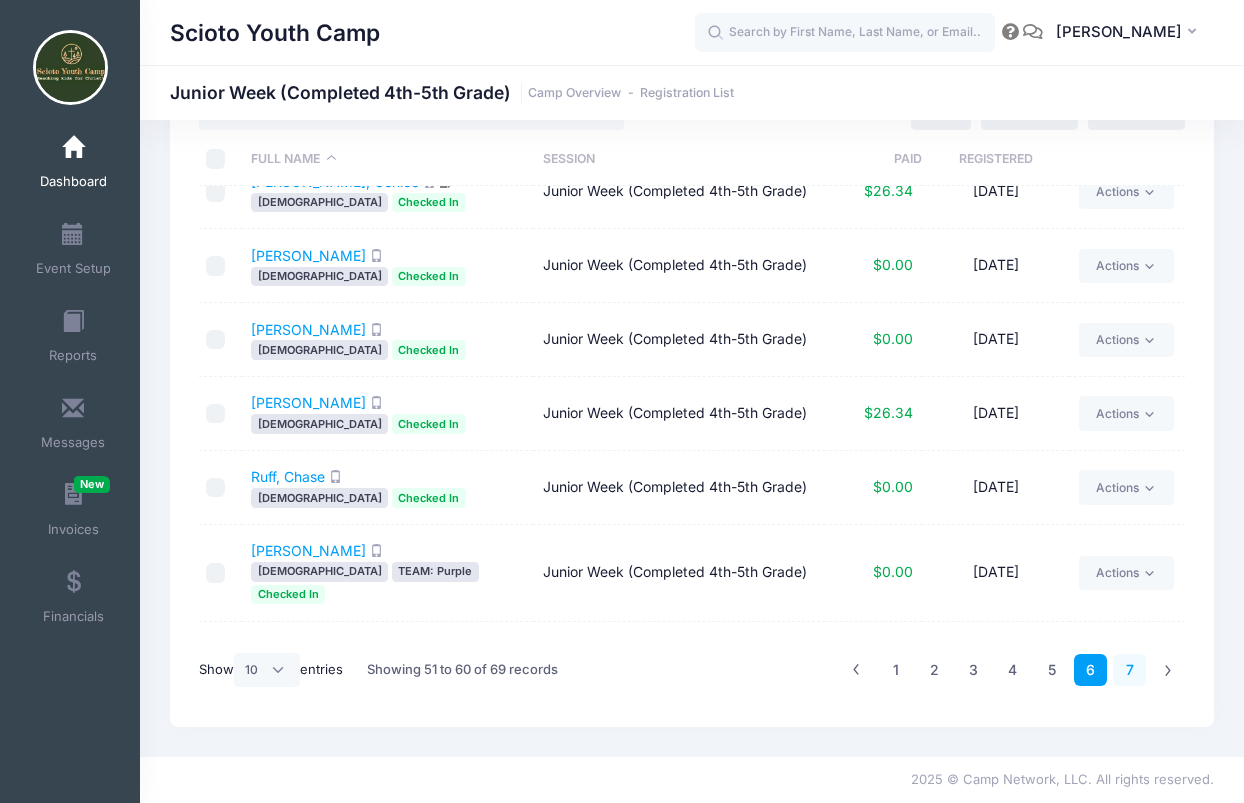 click on "7" at bounding box center (1129, 670) 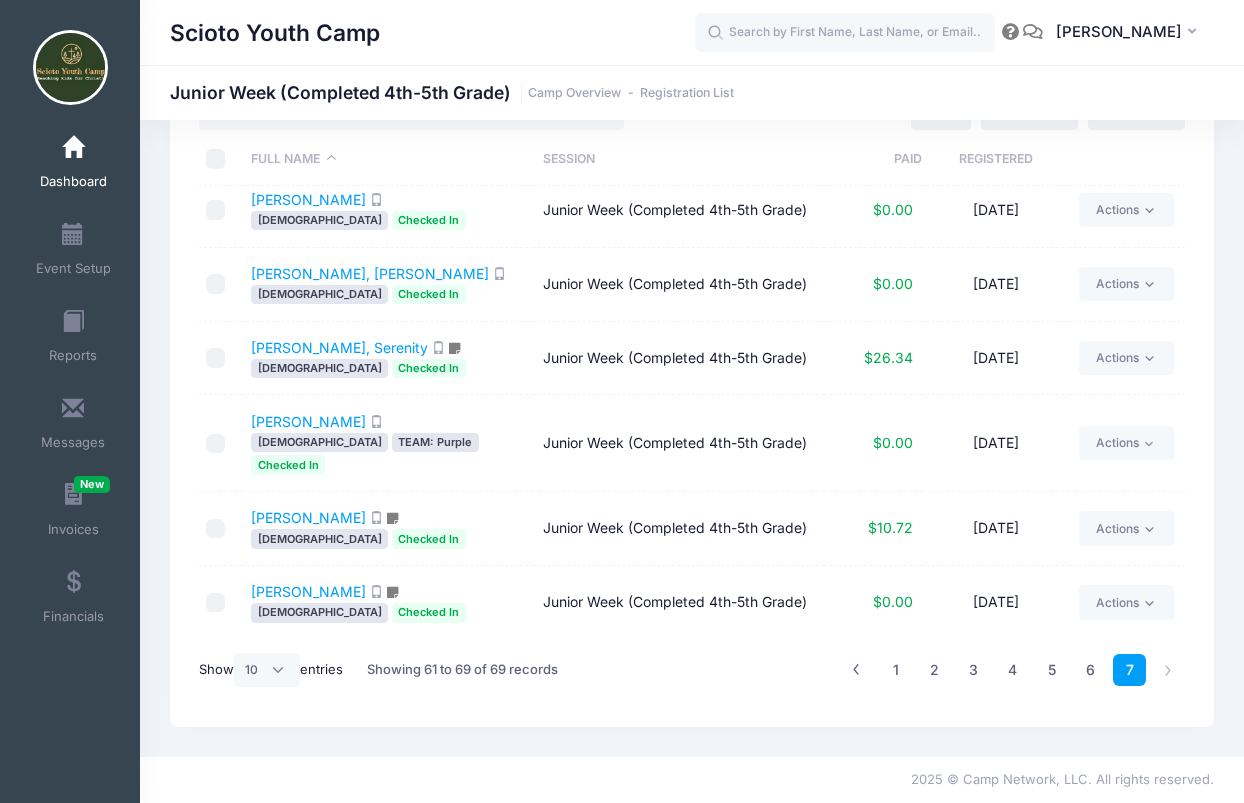 scroll, scrollTop: 202, scrollLeft: 0, axis: vertical 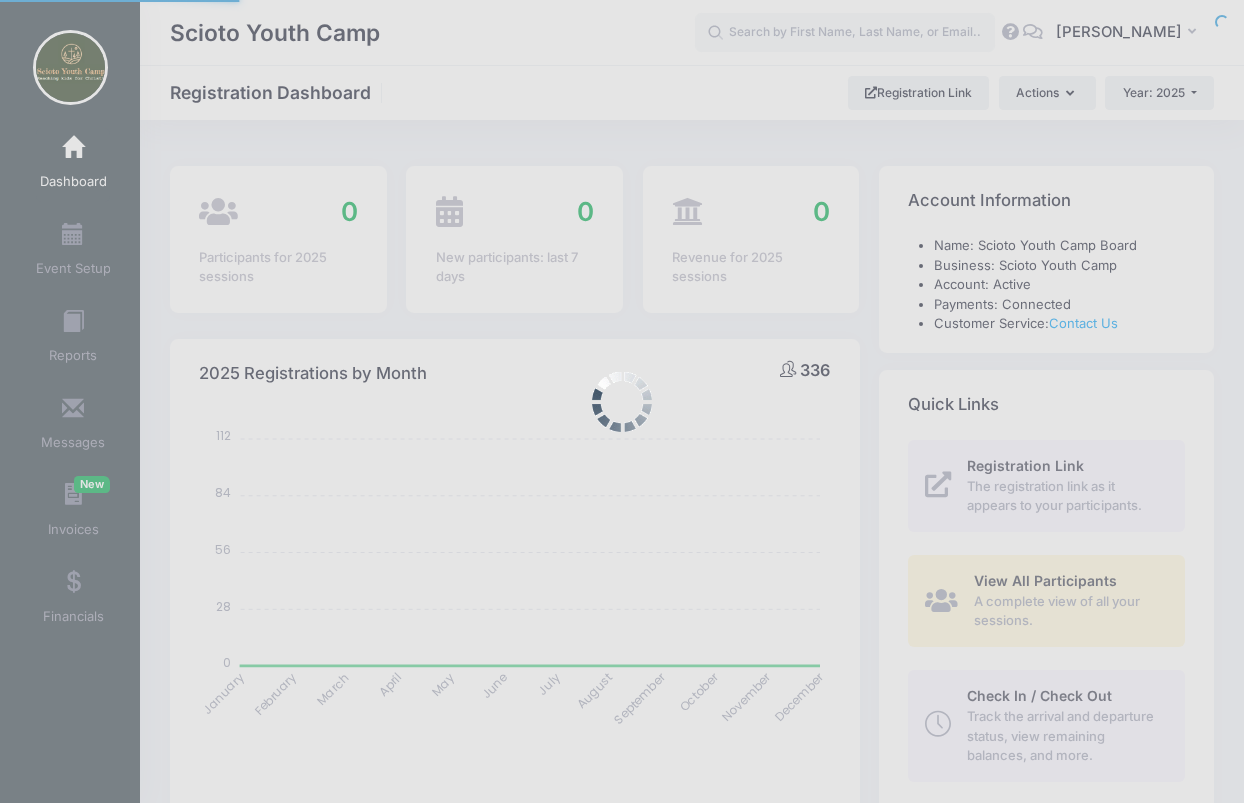 select 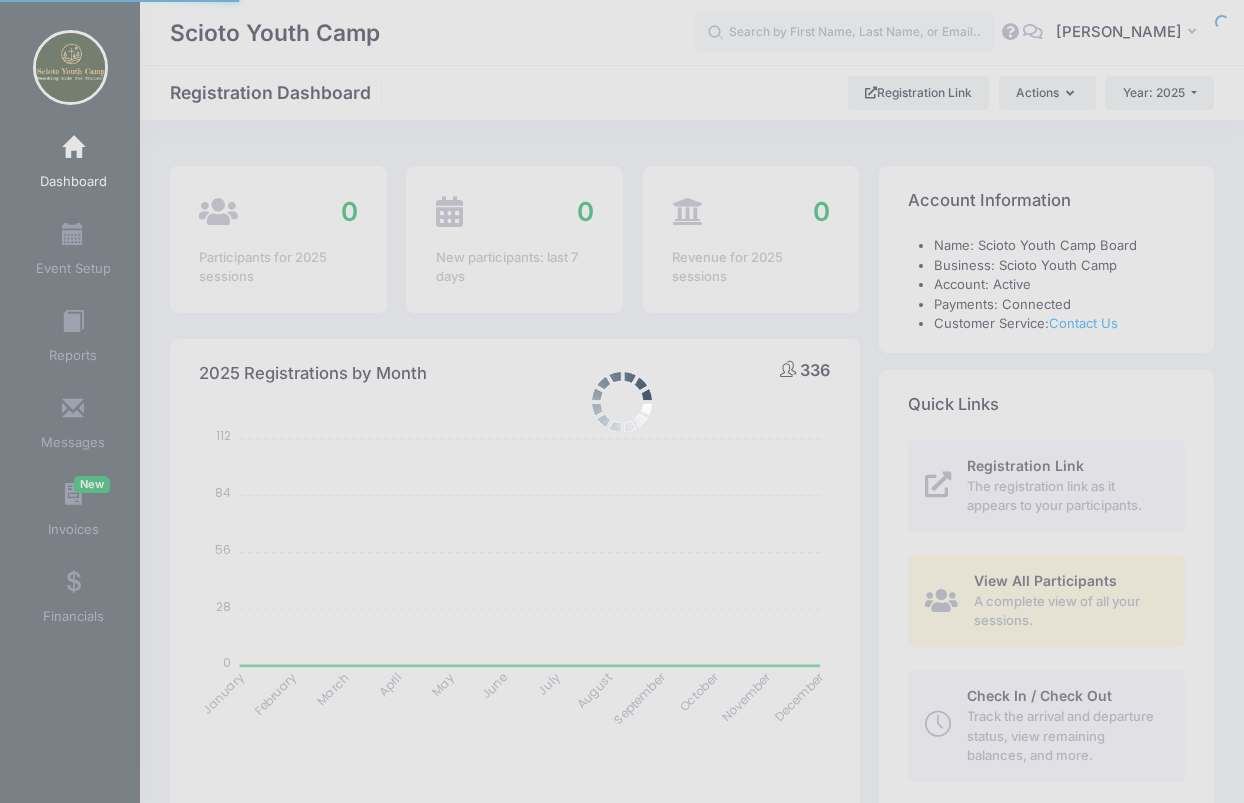 scroll, scrollTop: 960, scrollLeft: 0, axis: vertical 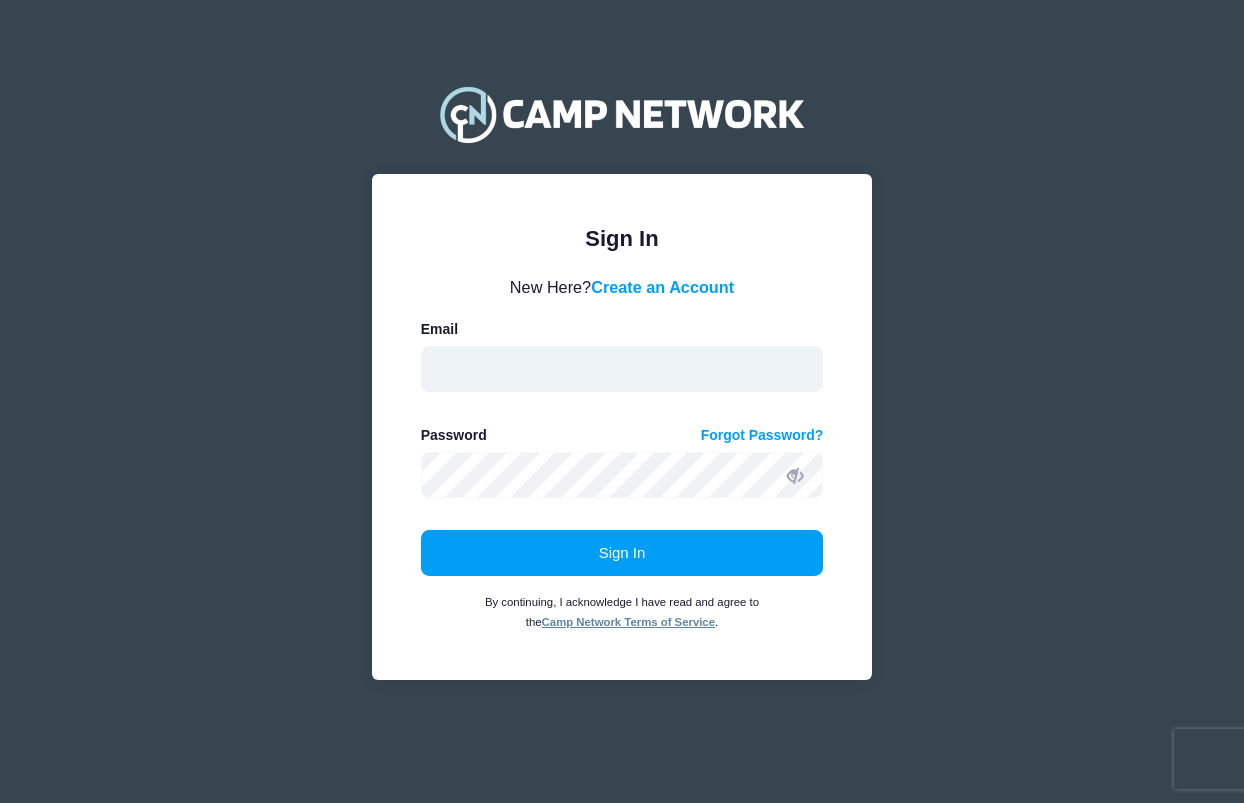 click at bounding box center [622, 369] 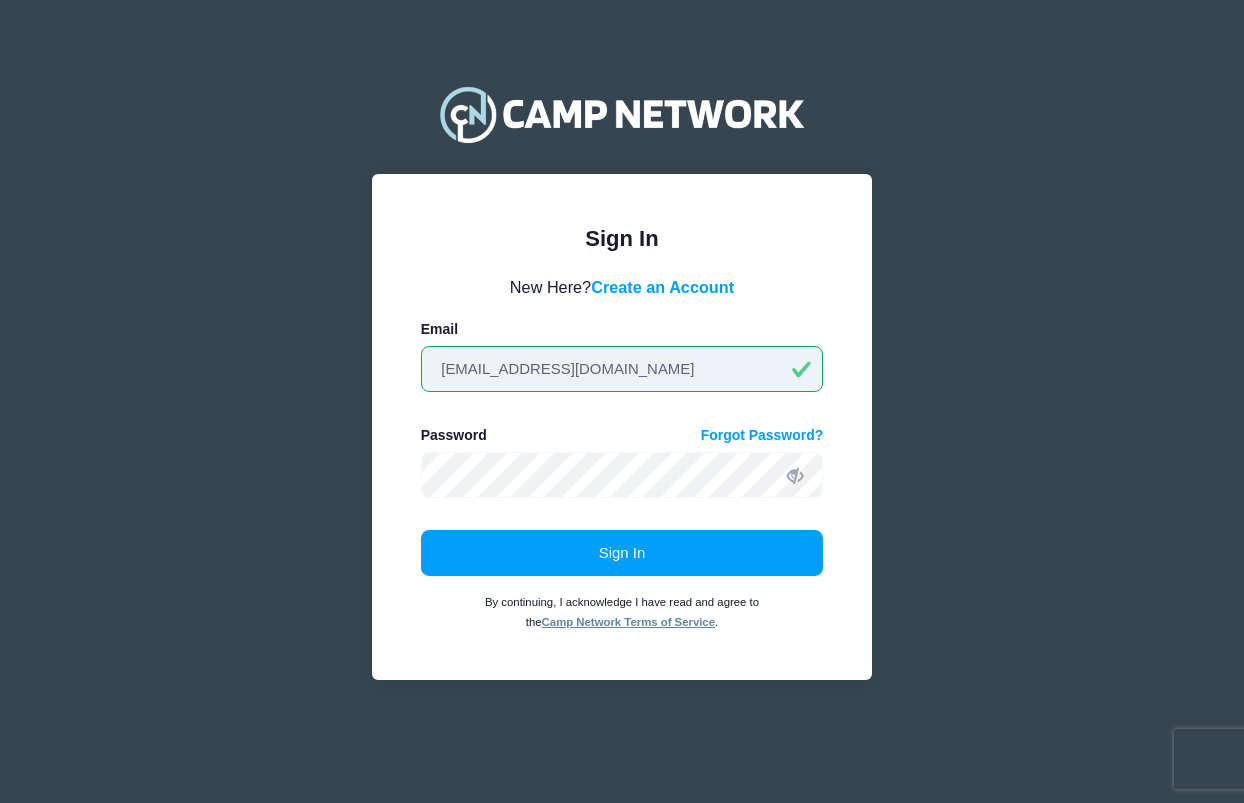 type on "sciotoyouthcamp@gmail.com" 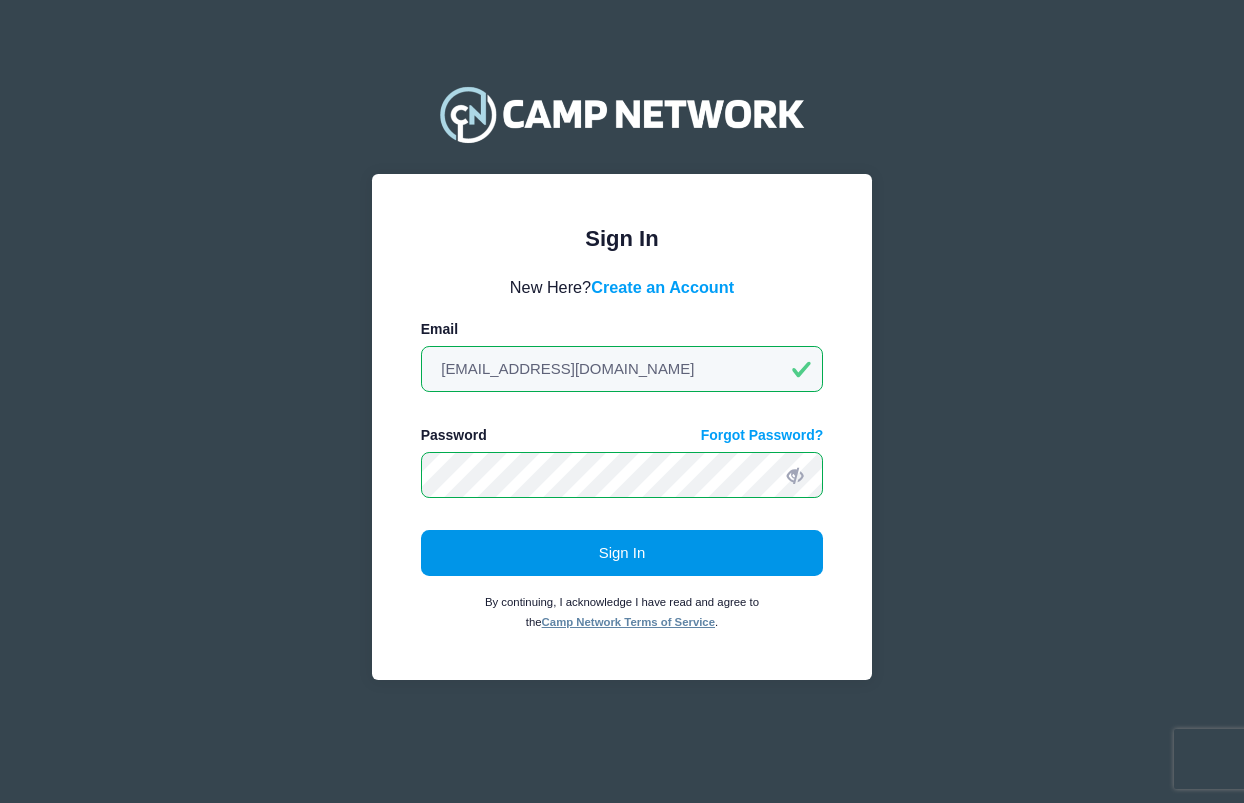 click on "Sign In" at bounding box center (622, 553) 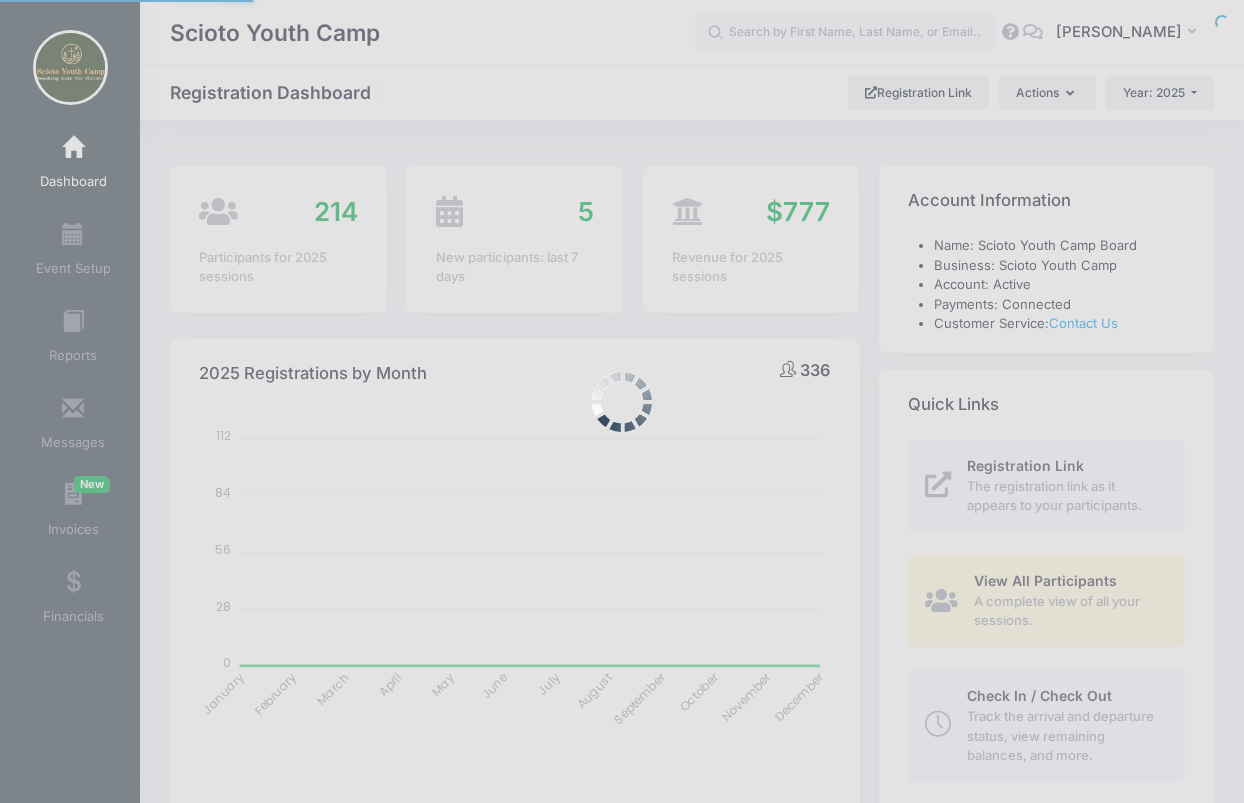 select 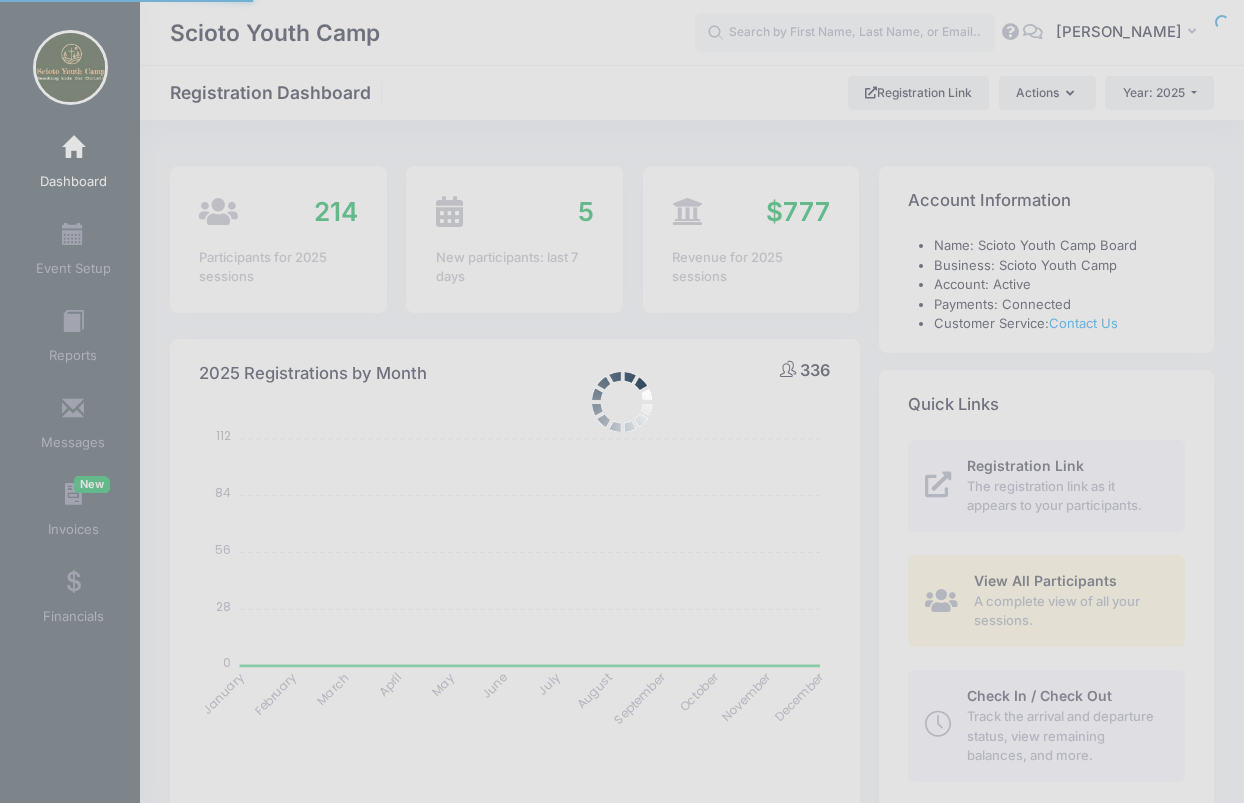 scroll, scrollTop: 0, scrollLeft: 0, axis: both 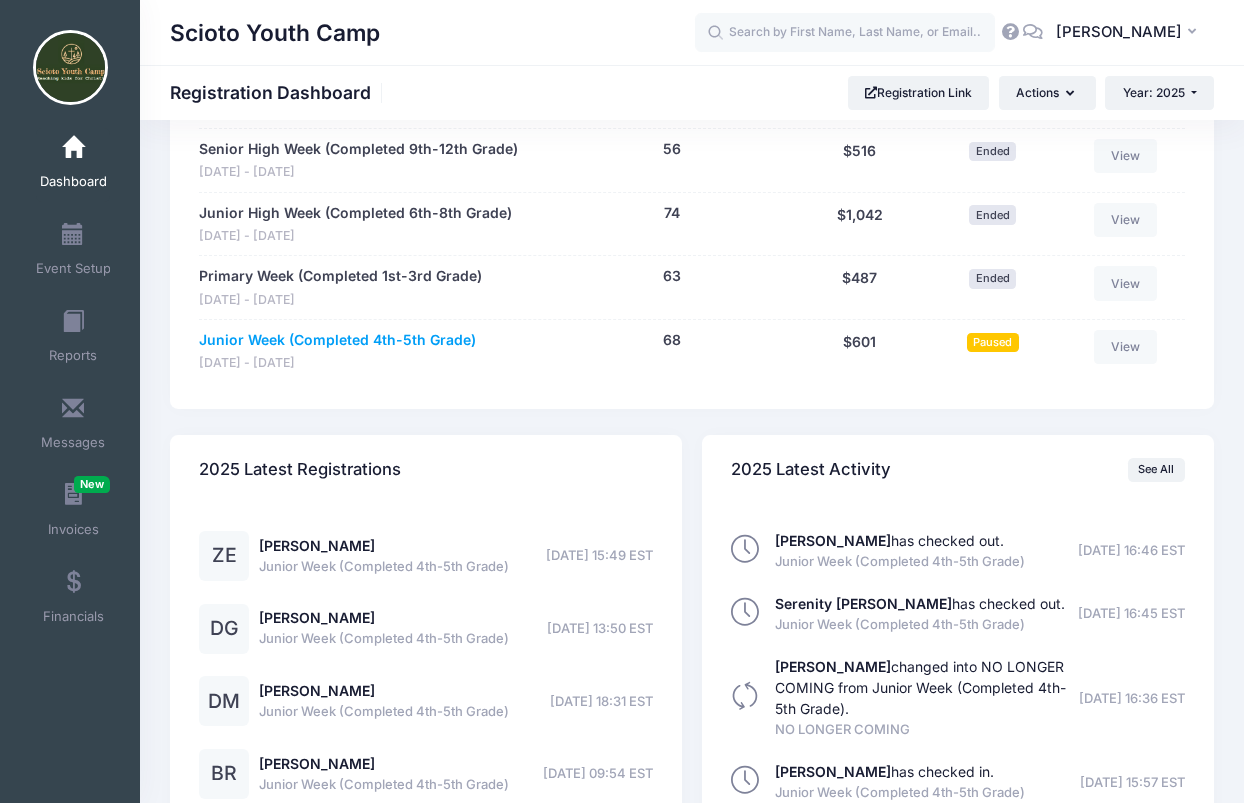 click on "Junior Week (Completed 4th-5th Grade)" at bounding box center [337, 340] 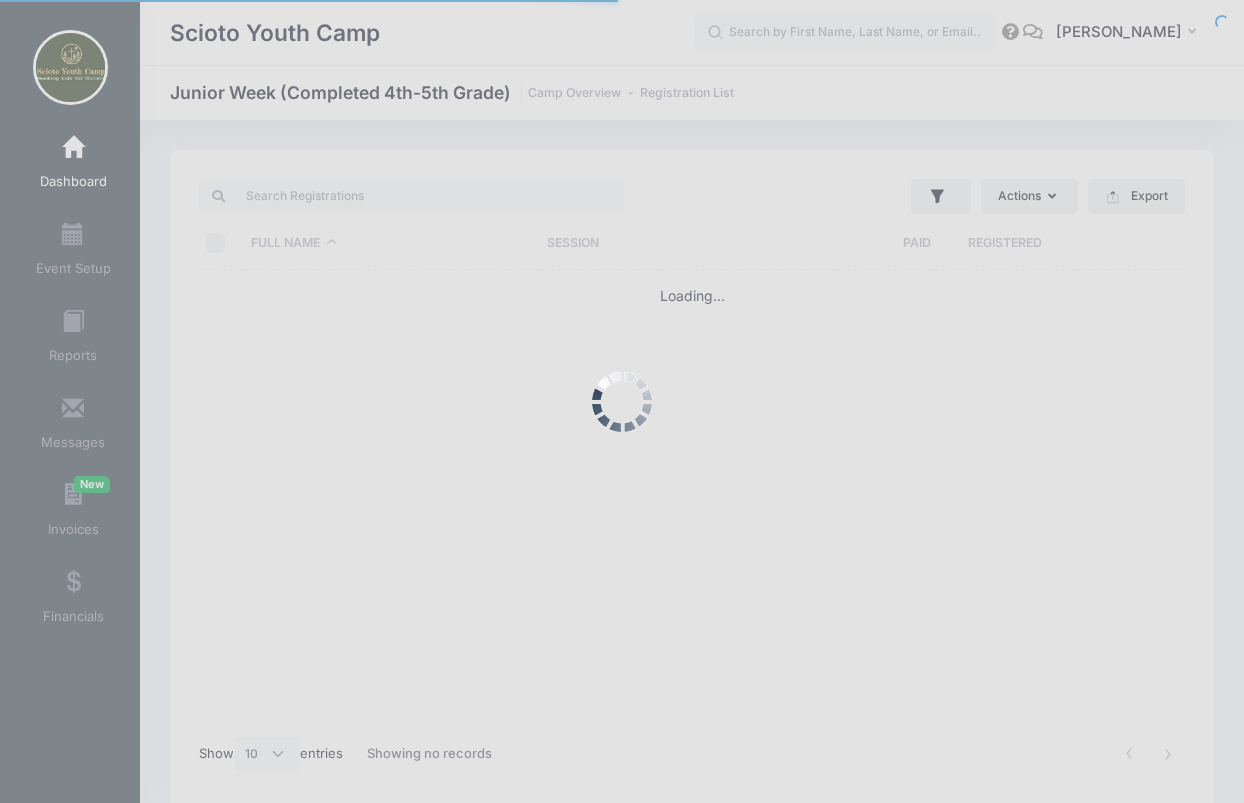 select on "10" 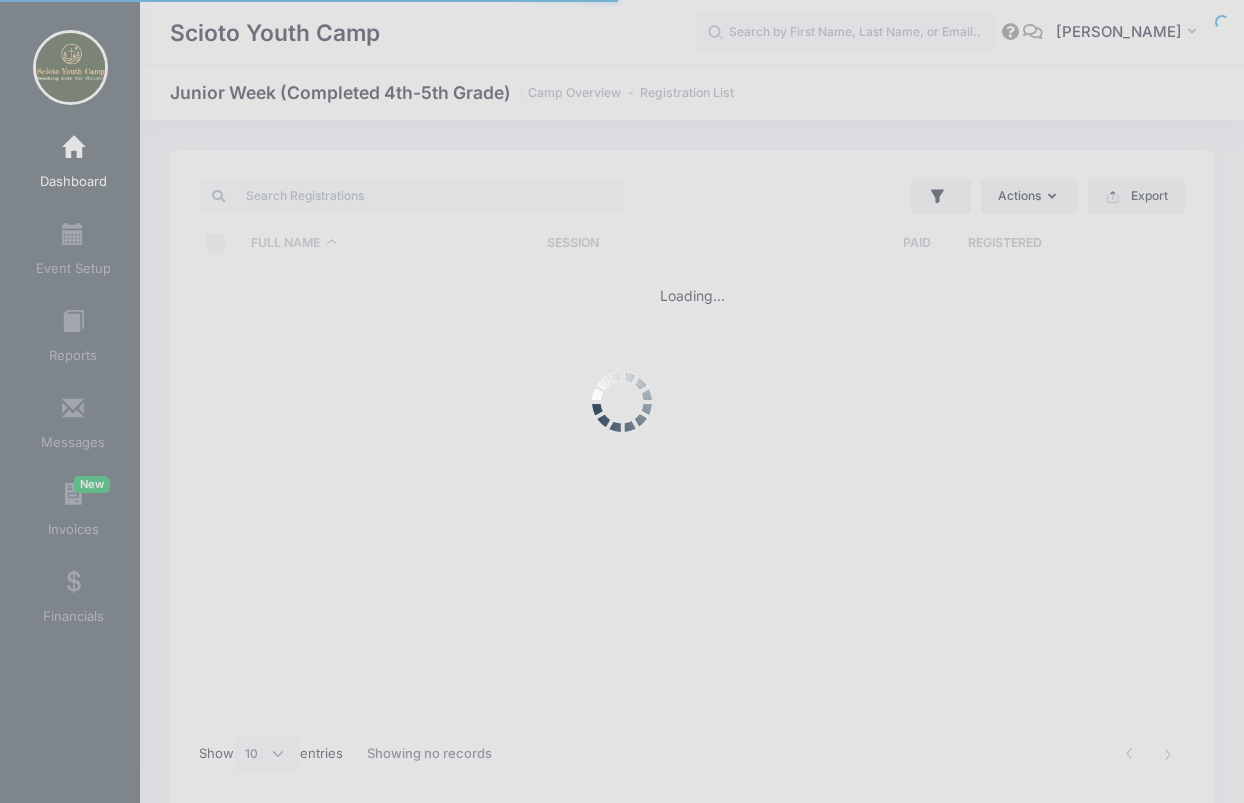 scroll, scrollTop: 0, scrollLeft: 0, axis: both 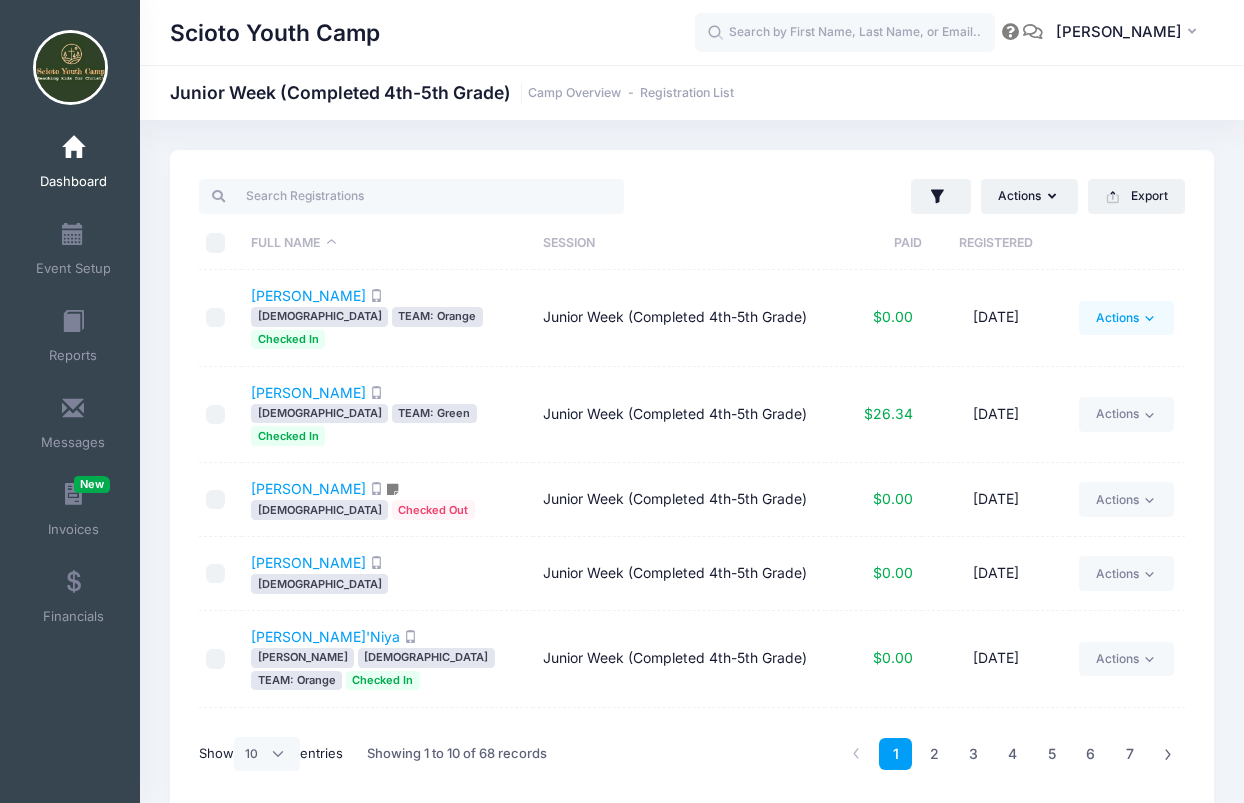 click 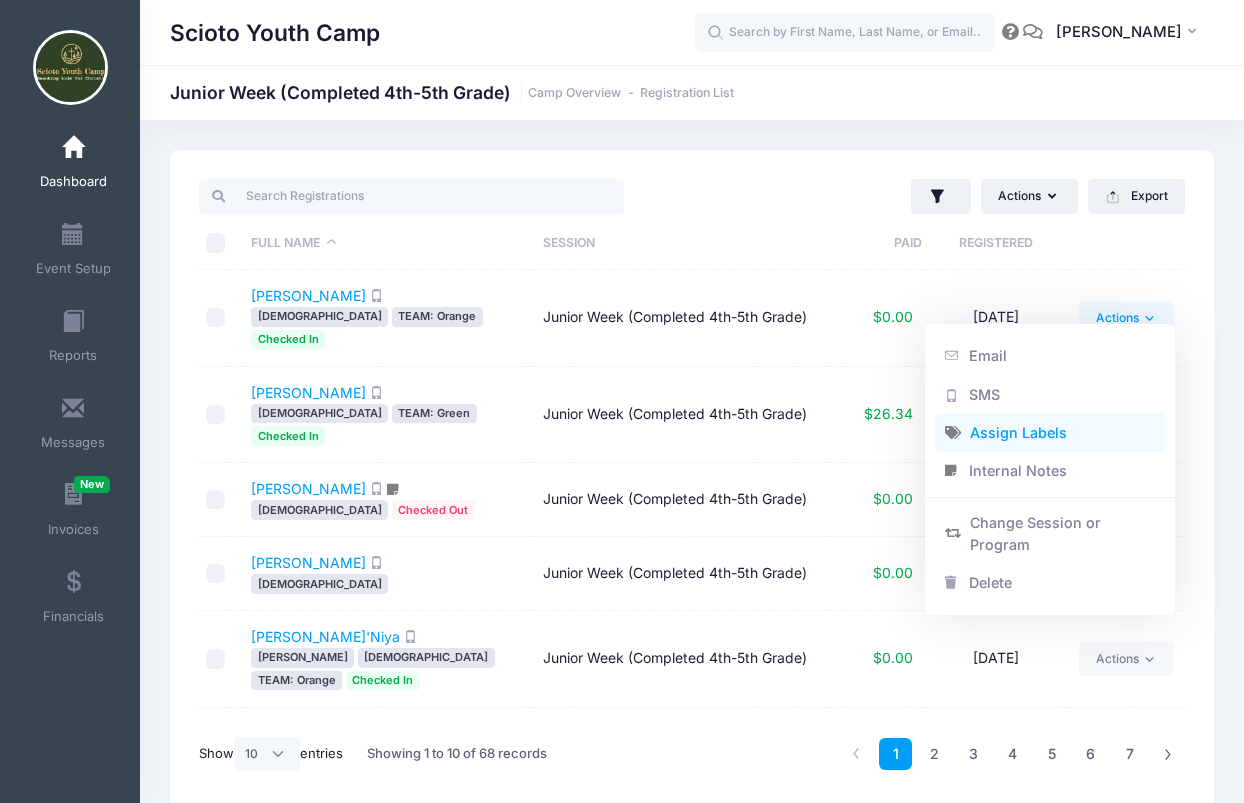 click on "Assign Labels" at bounding box center (1050, 433) 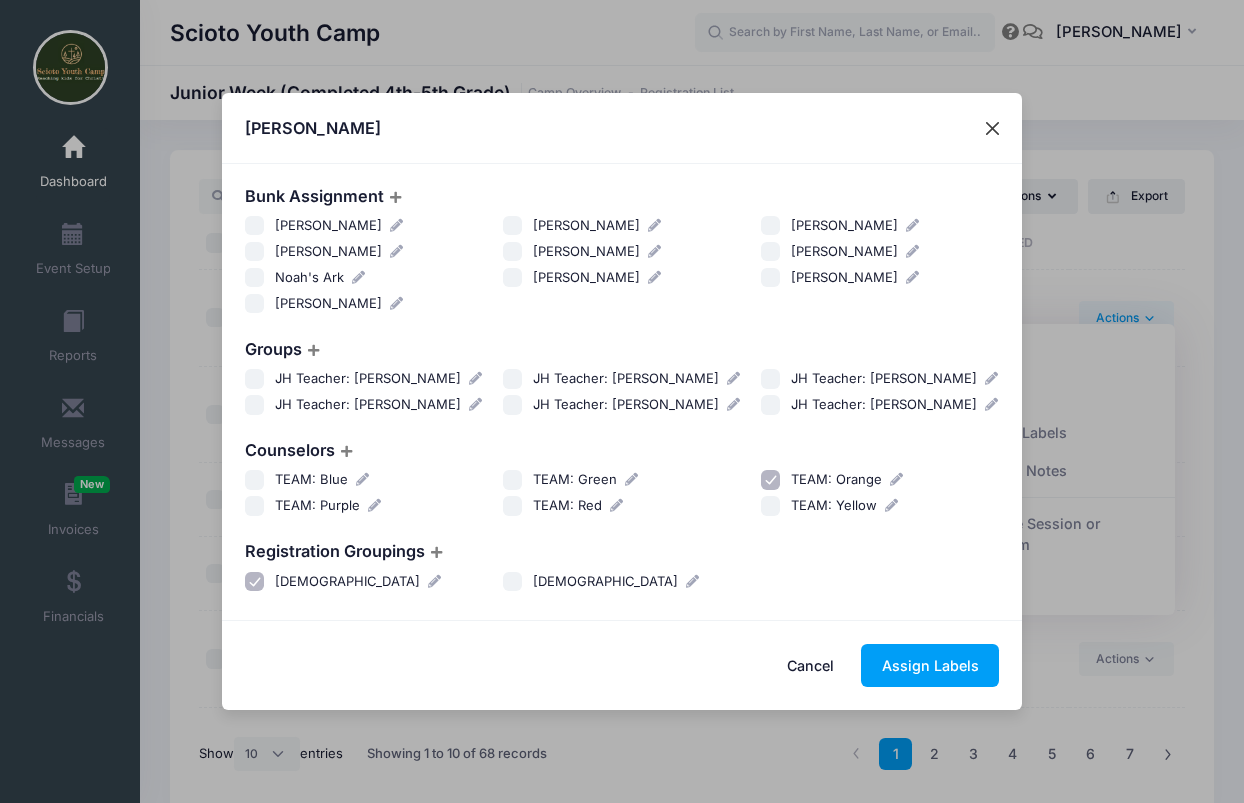 click at bounding box center (993, 128) 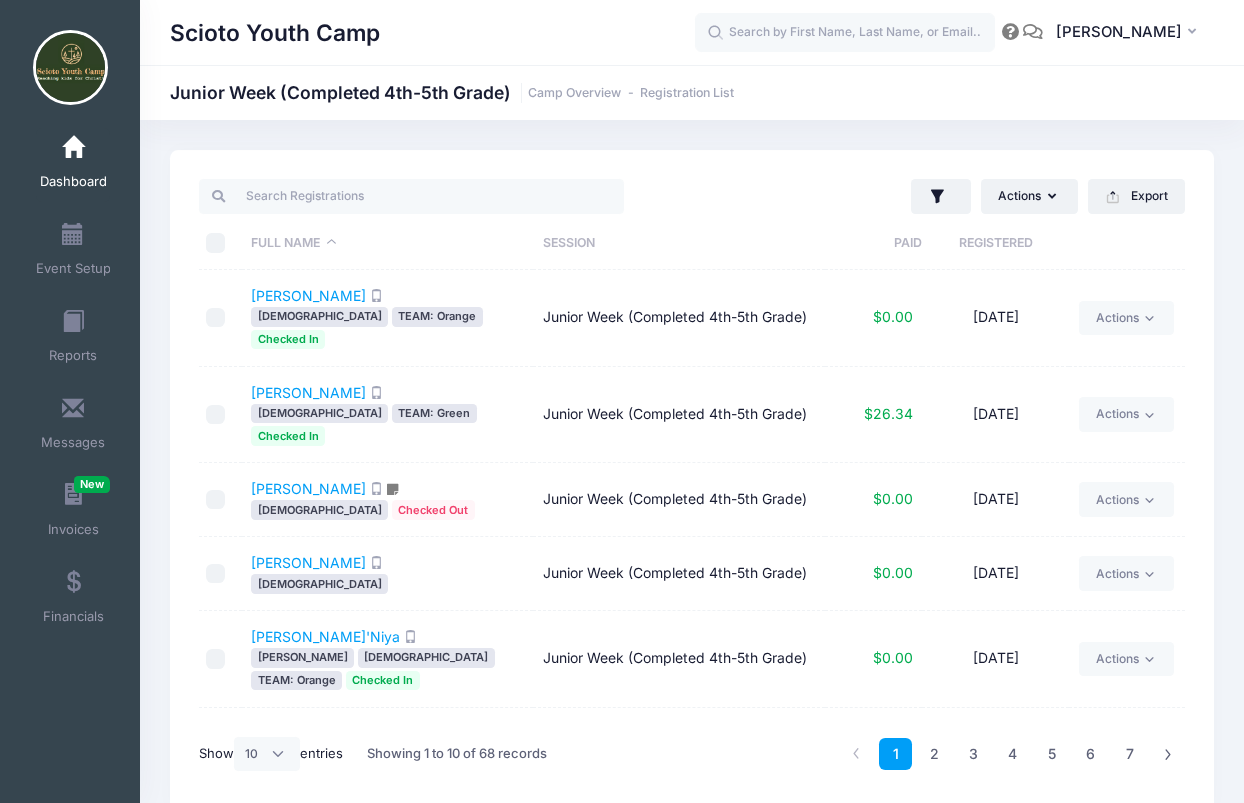 click on "Scioto Youth Camp
Junior Week (Completed 4th-5th Grade)
Camp Overview
Registration List" at bounding box center (692, 480) 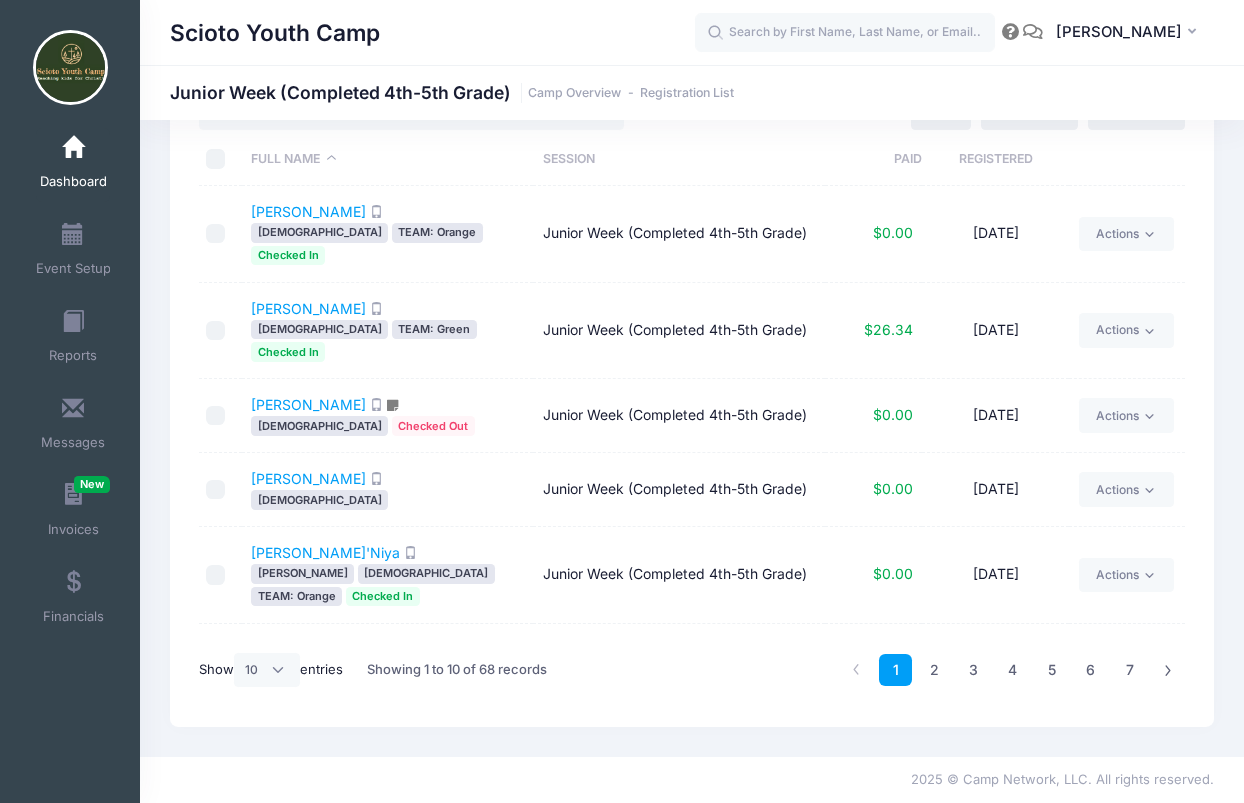 scroll, scrollTop: 84, scrollLeft: 0, axis: vertical 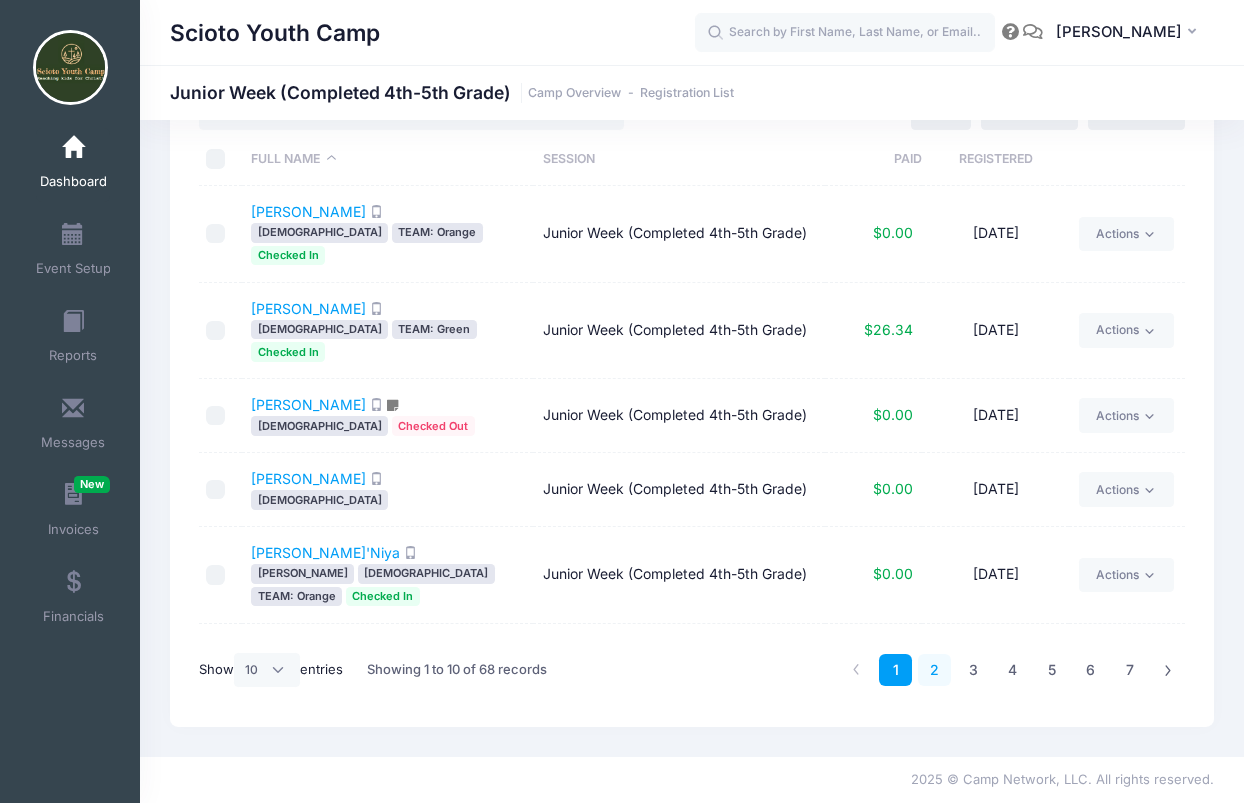 click on "2" at bounding box center (934, 670) 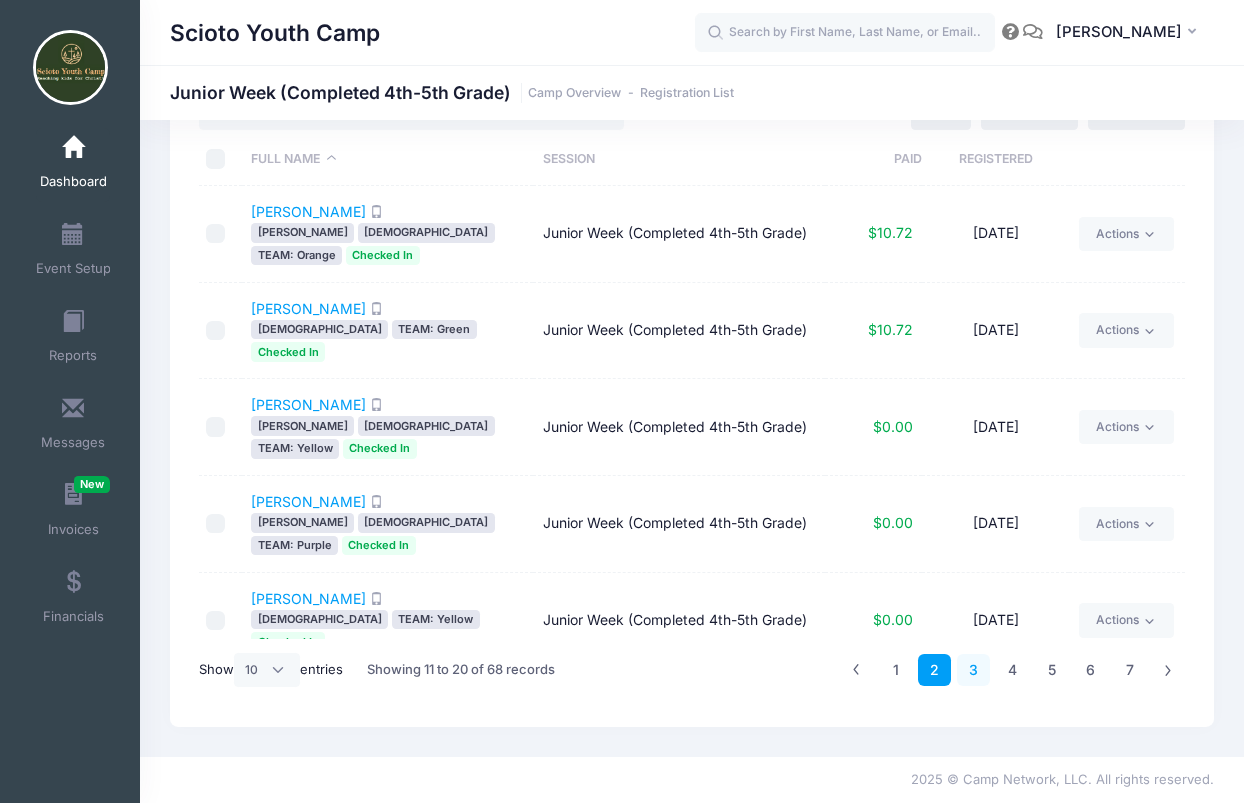 click on "3" at bounding box center (973, 670) 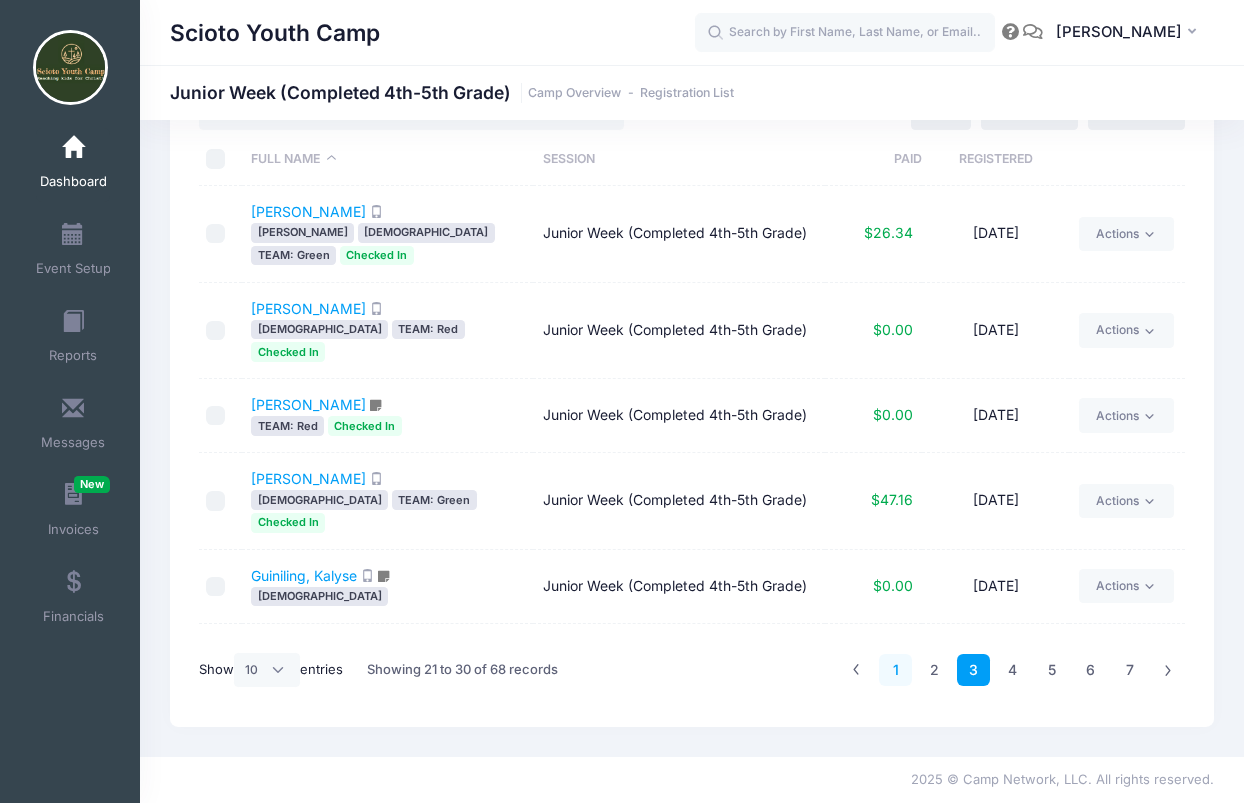 click on "1" at bounding box center (895, 670) 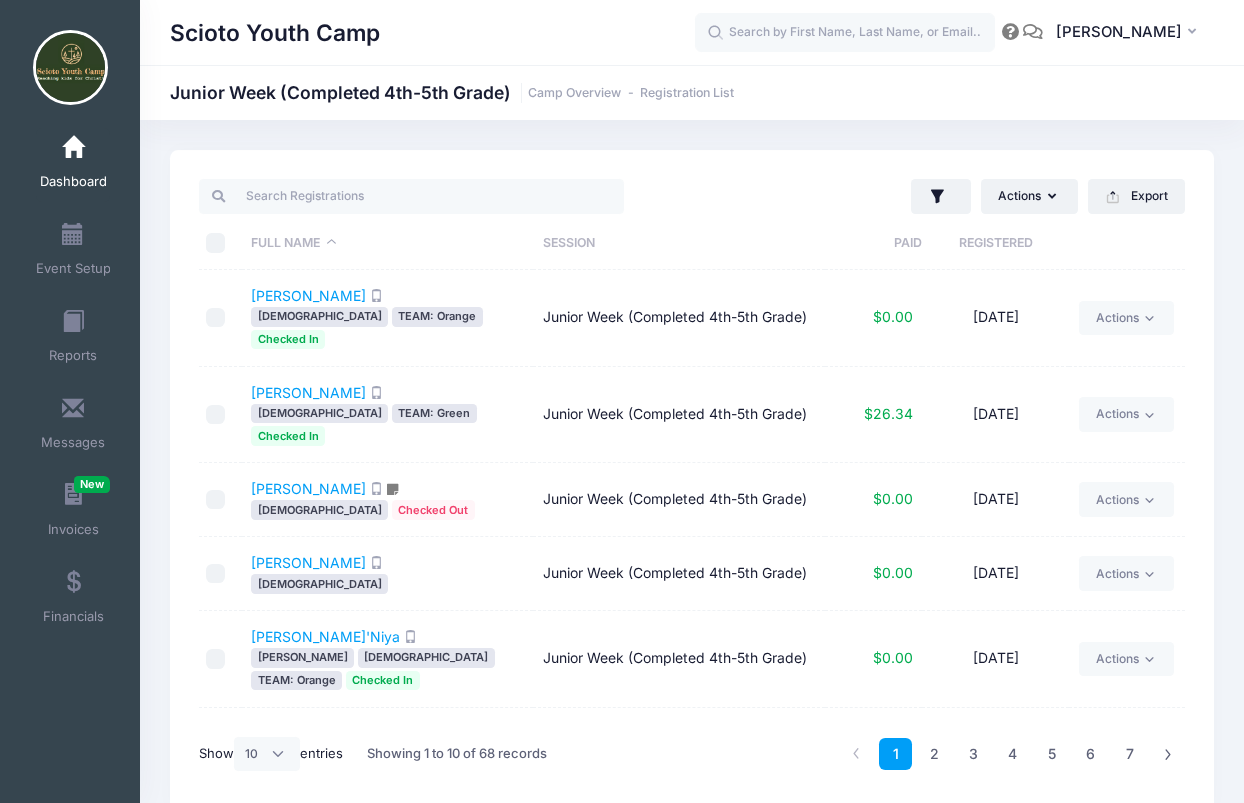 scroll, scrollTop: 0, scrollLeft: 0, axis: both 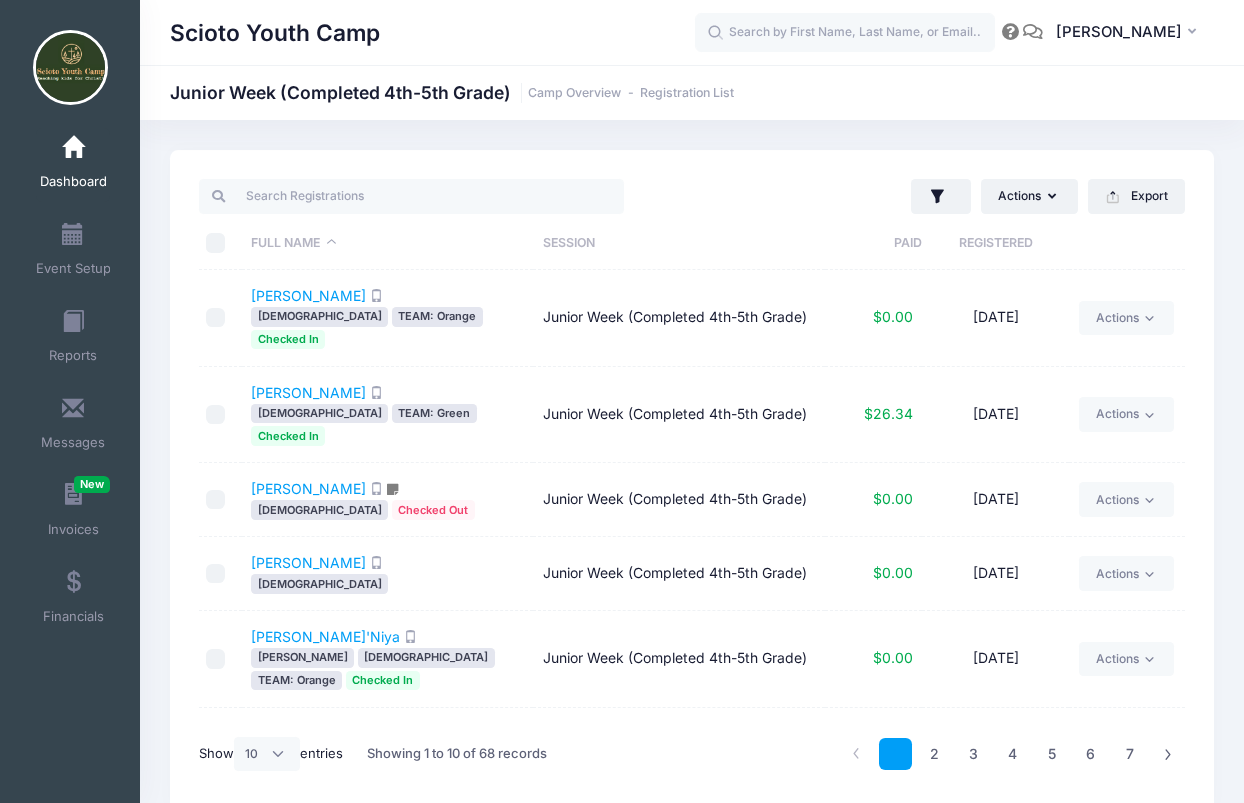 click on "1" at bounding box center [895, 754] 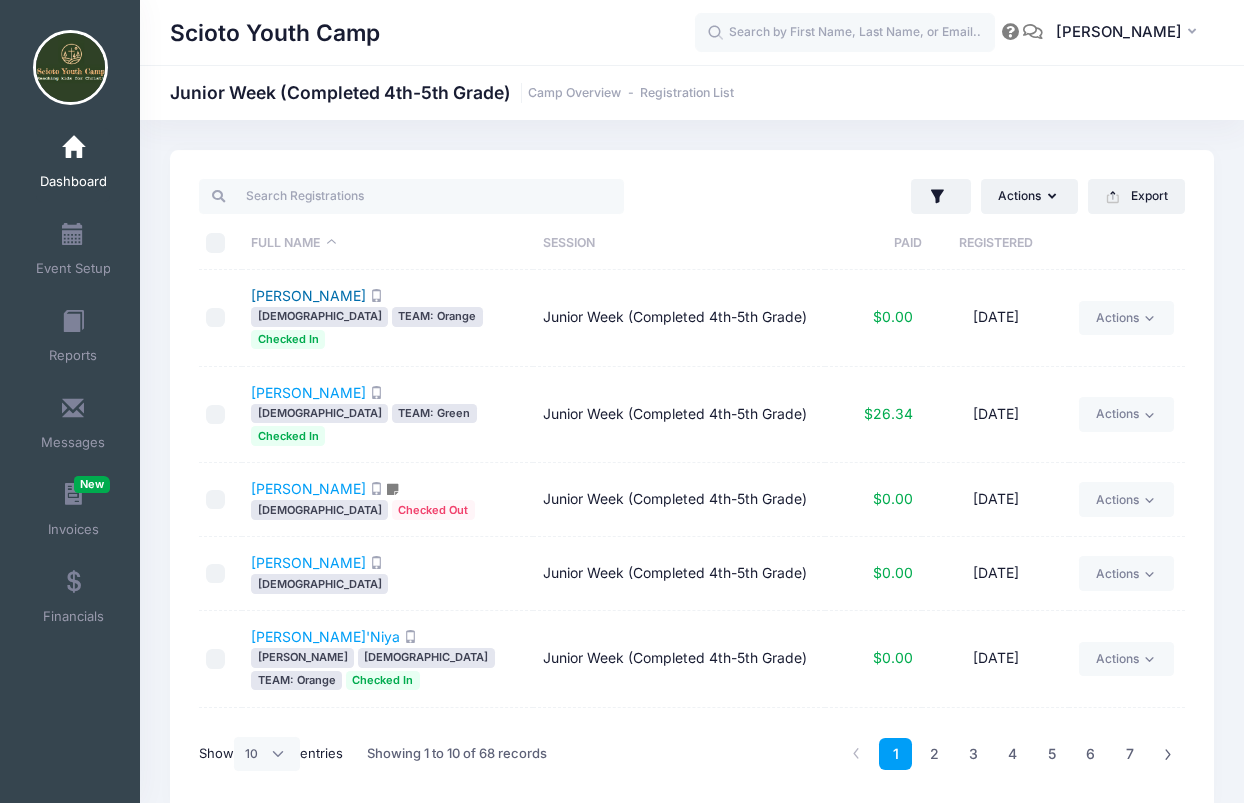 click on "Black, Chloe" at bounding box center [308, 295] 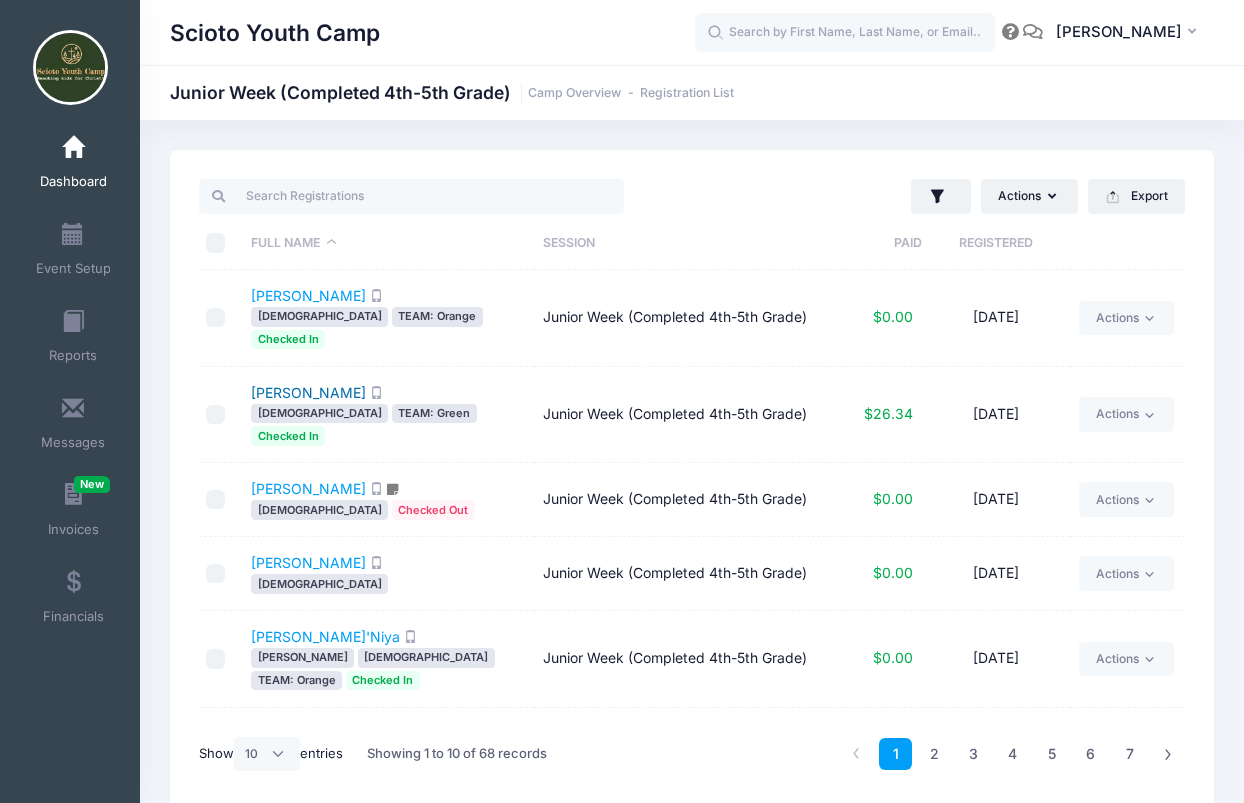 click on "[PERSON_NAME]" at bounding box center (308, 392) 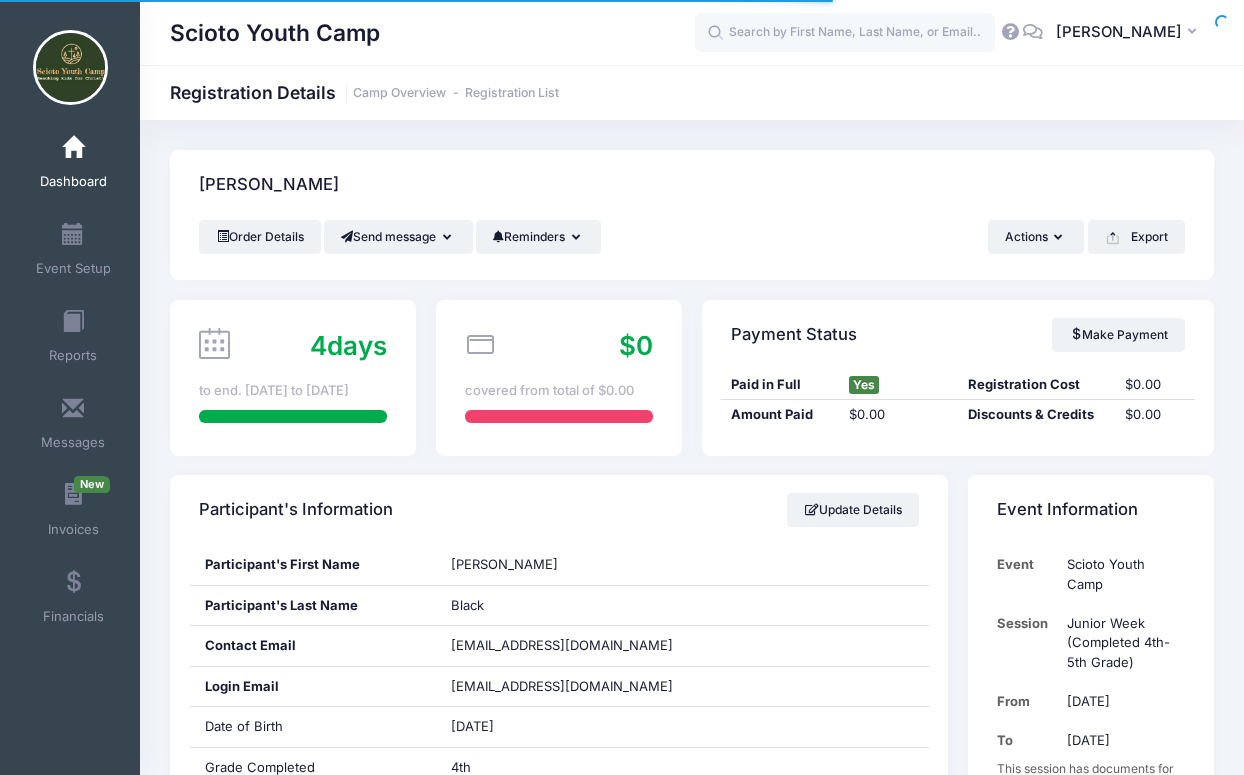scroll, scrollTop: 0, scrollLeft: 0, axis: both 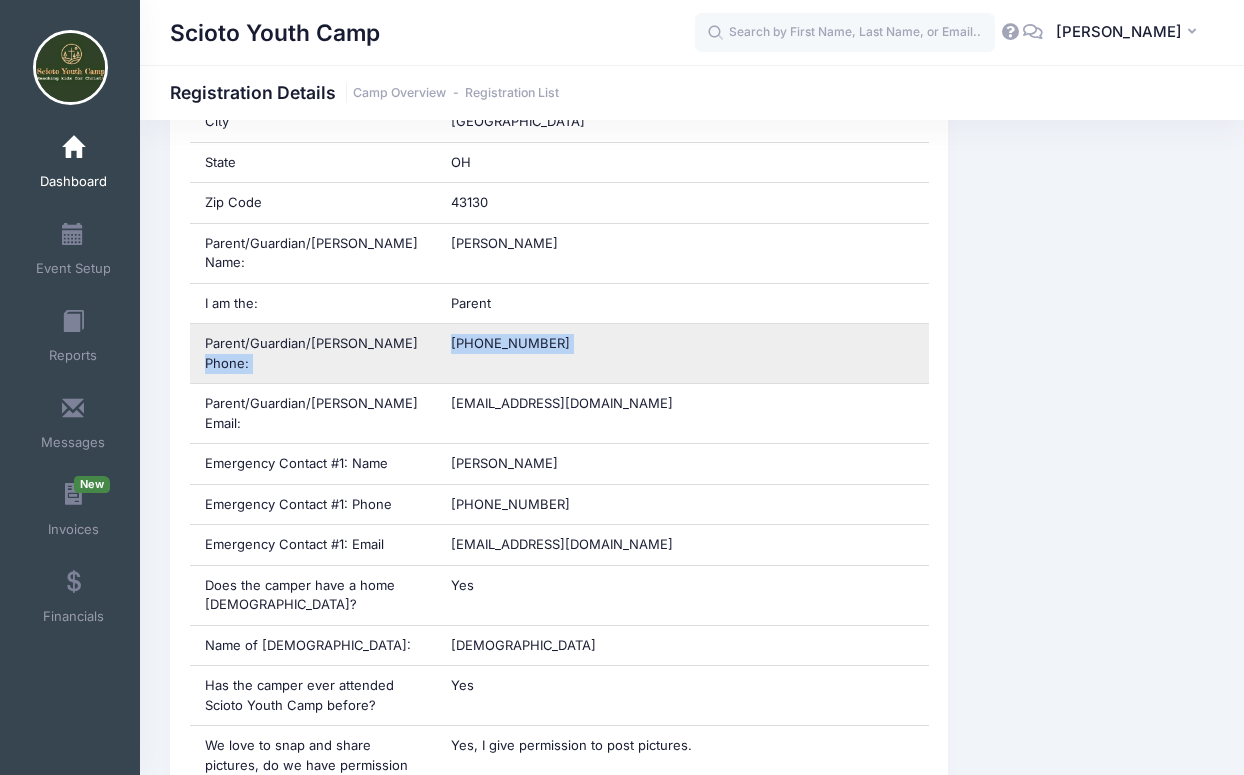 click on "Participant's First Name [PERSON_NAME]
Participant's Last Name [PERSON_NAME]
Contact Email [EMAIL_ADDRESS][DOMAIN_NAME]
Login Email
[EMAIL_ADDRESS][DOMAIN_NAME]
Date of Birth [DEMOGRAPHIC_DATA]
Grade Completed 5th
Gender At Birth (M/F) [DEMOGRAPHIC_DATA][GEOGRAPHIC_DATA]" at bounding box center (559, 1135) 